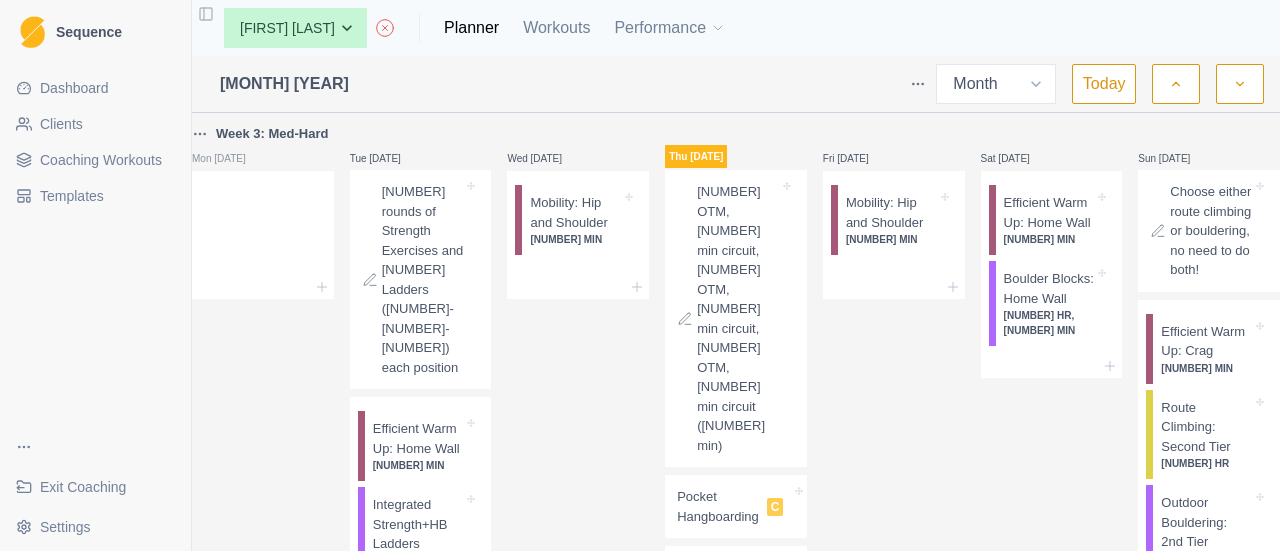 scroll, scrollTop: 0, scrollLeft: 0, axis: both 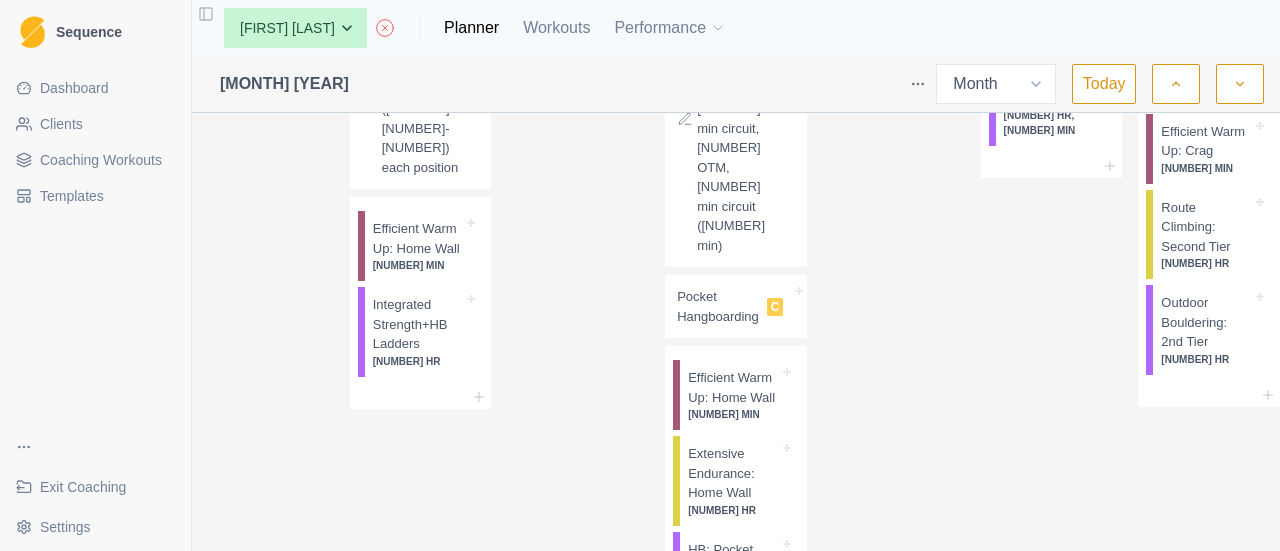 click on "Templates" at bounding box center [72, 196] 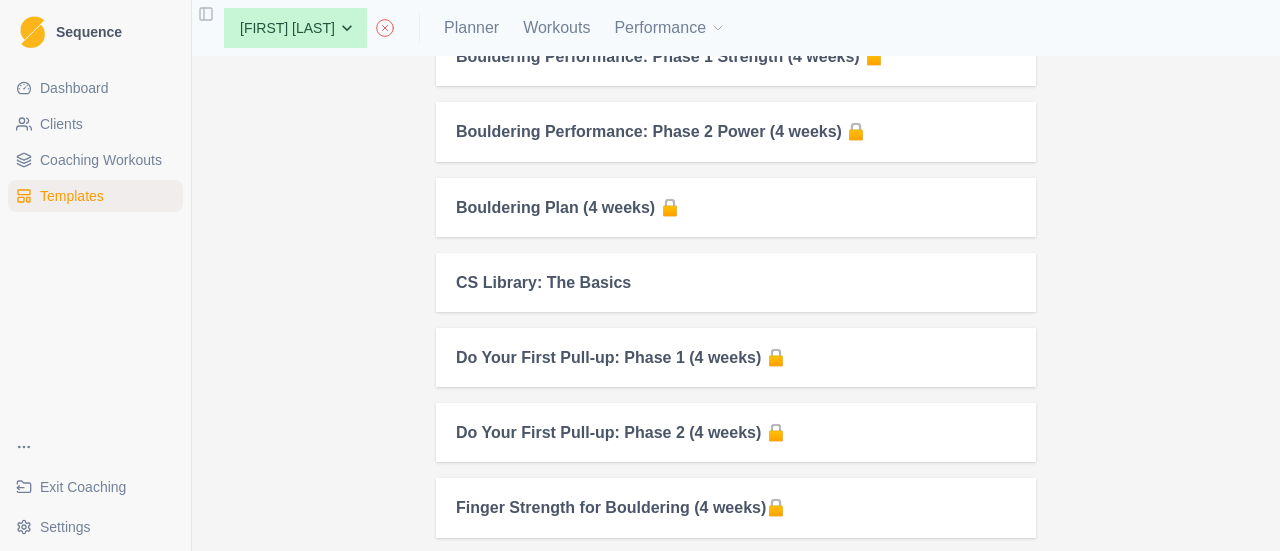scroll, scrollTop: 1200, scrollLeft: 0, axis: vertical 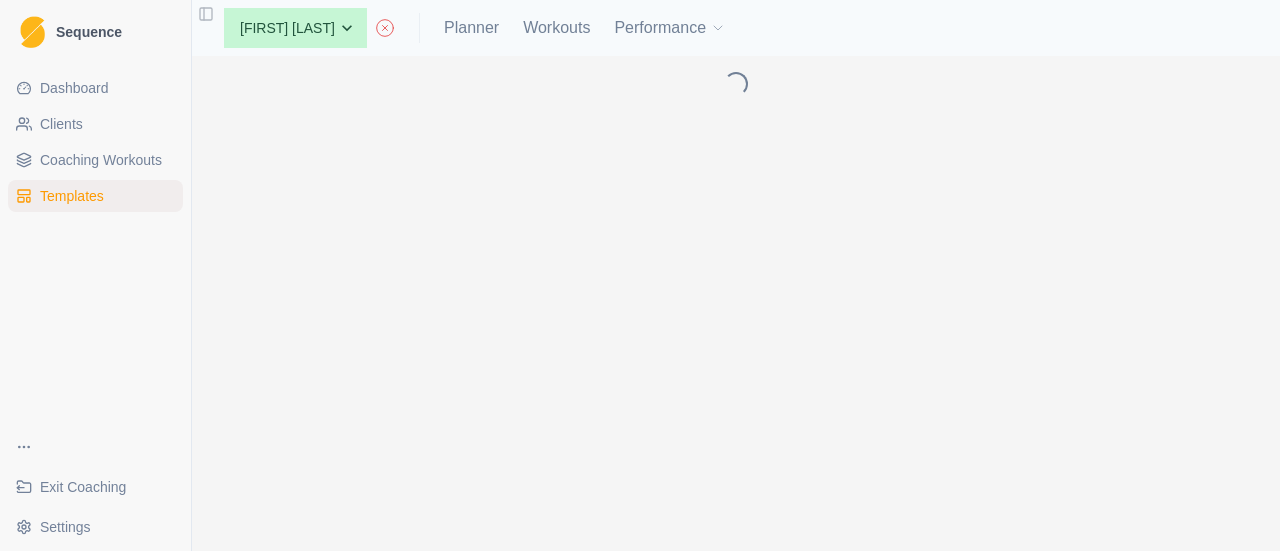 click at bounding box center (385, 28) 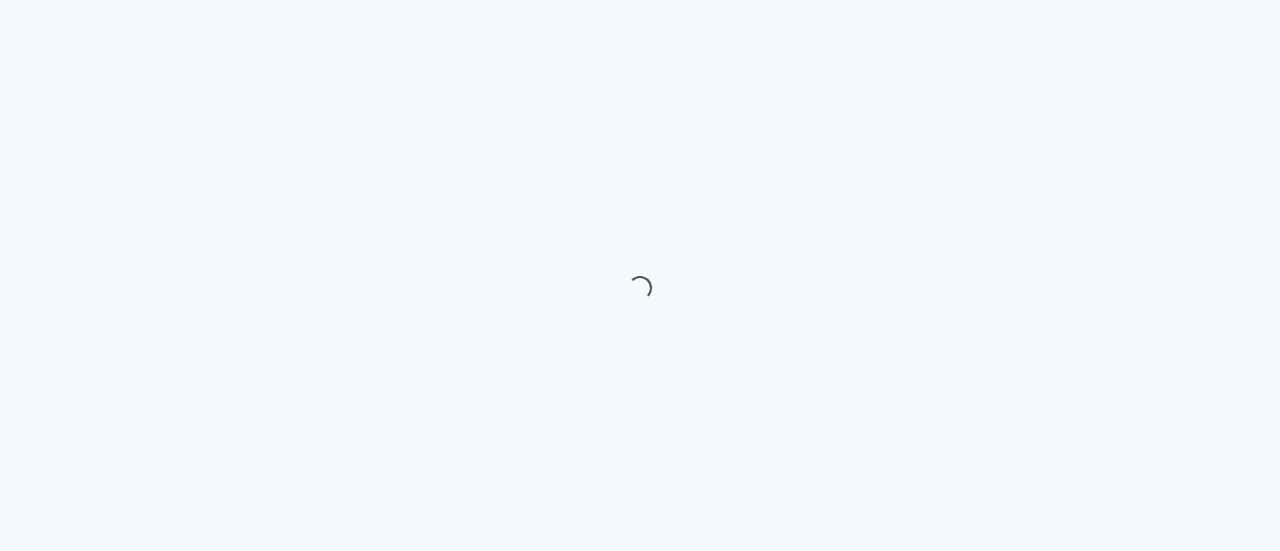 scroll, scrollTop: 0, scrollLeft: 0, axis: both 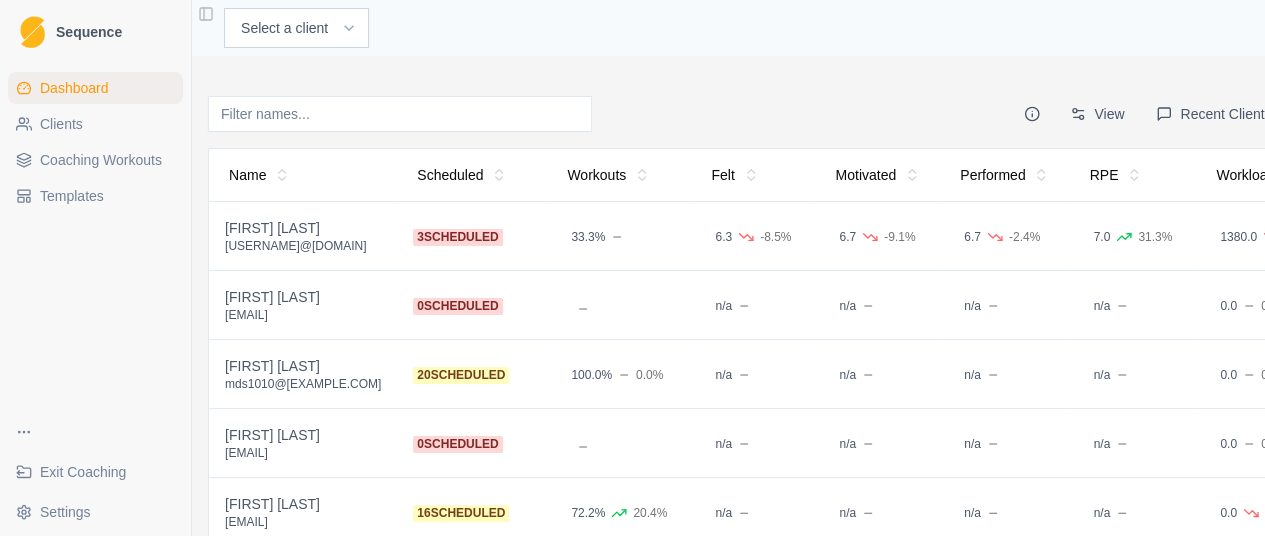 click on "Templates" at bounding box center [95, 196] 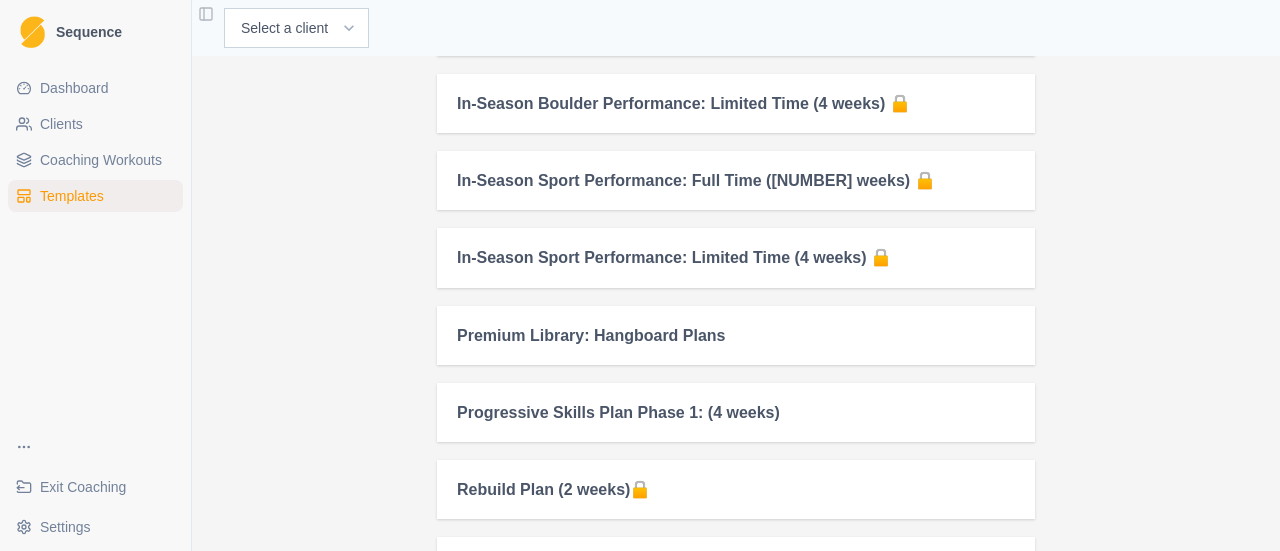 scroll, scrollTop: 2700, scrollLeft: 0, axis: vertical 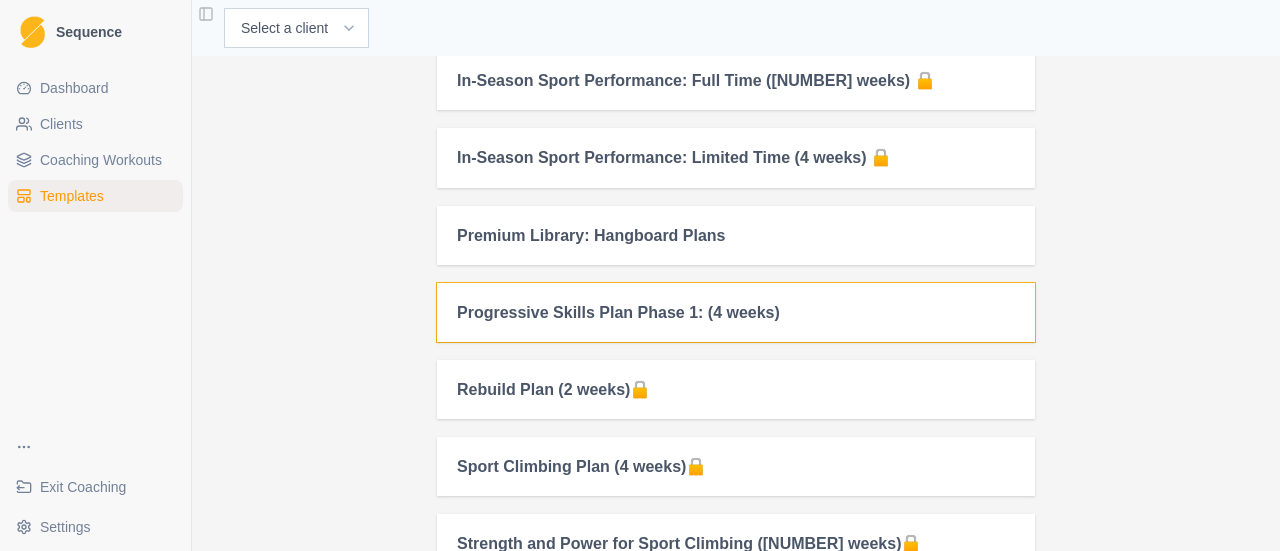click on "Progressive Skills Plan Phase 1: (4 weeks)" at bounding box center (736, 312) 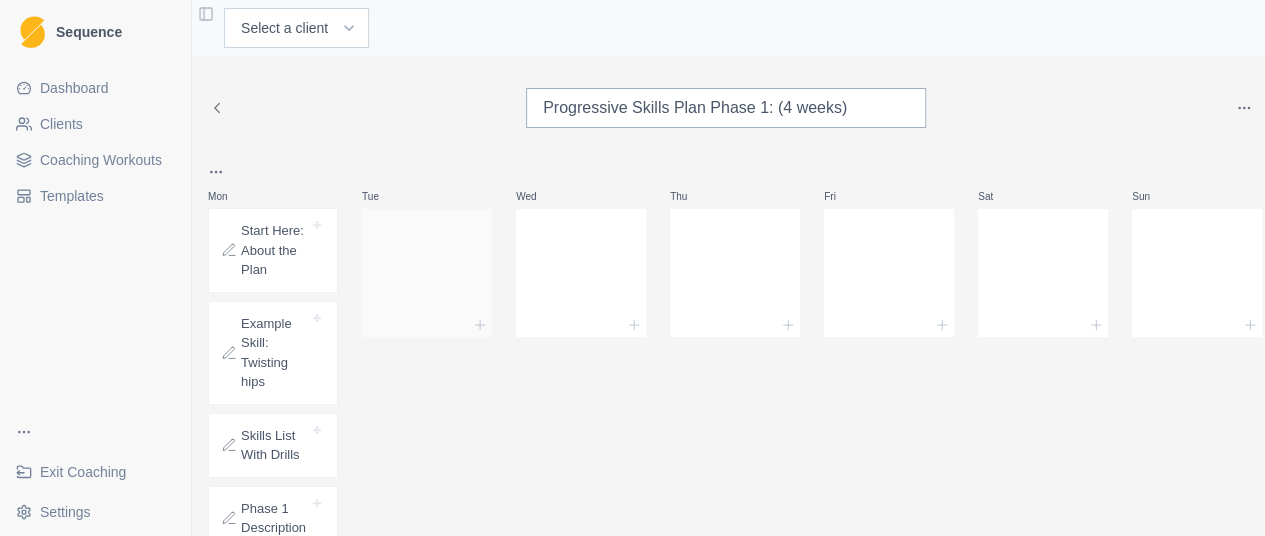 scroll, scrollTop: 100, scrollLeft: 0, axis: vertical 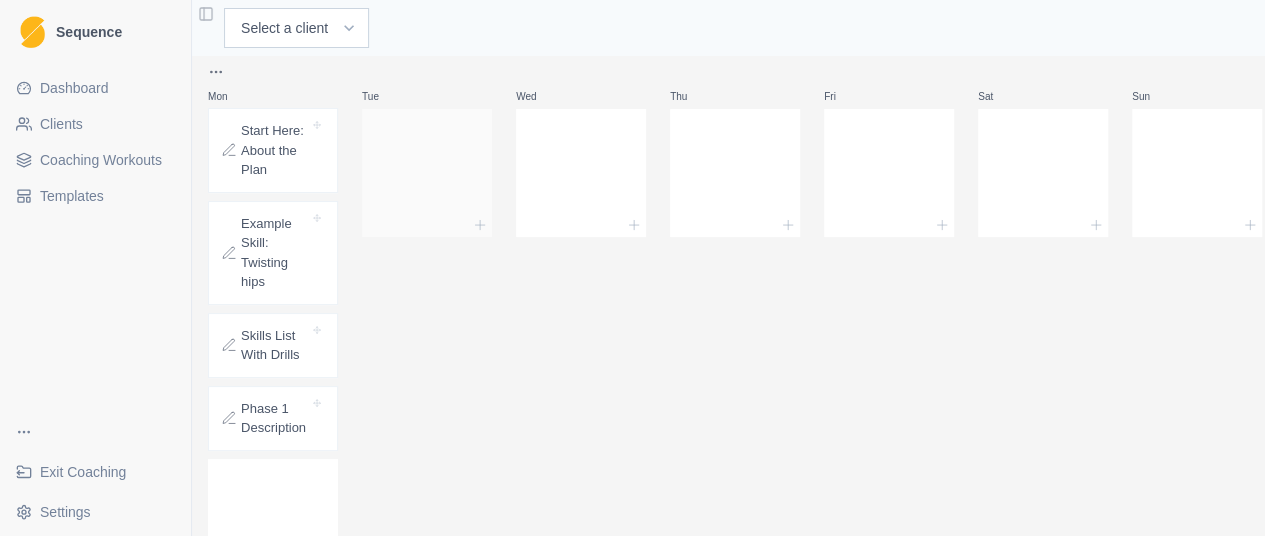 click at bounding box center (273, 575) 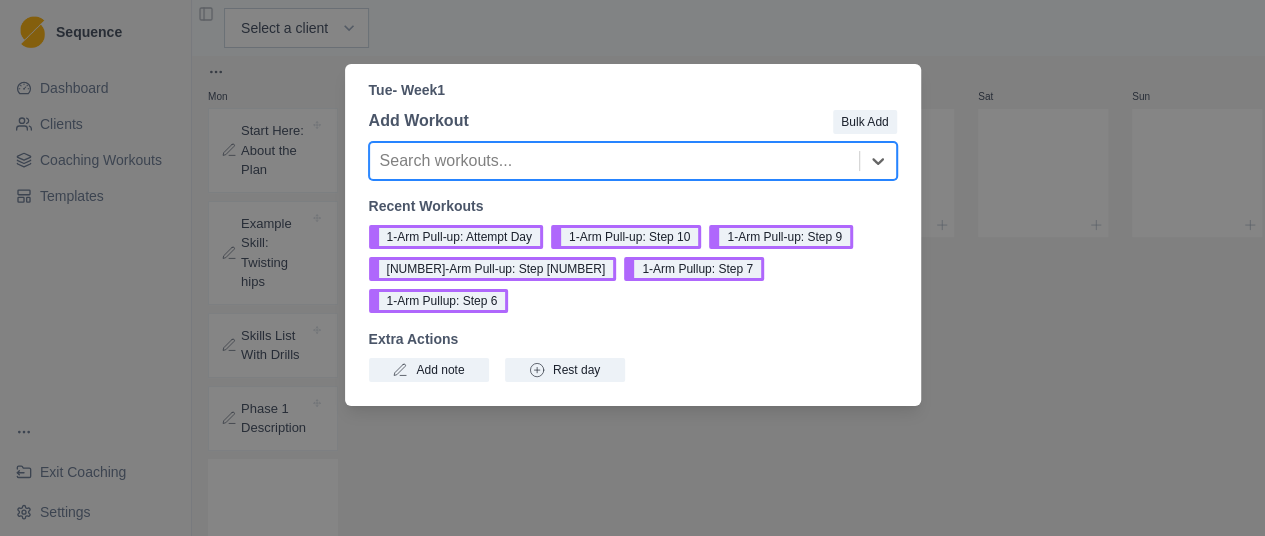 click on "Tue - Week [NUMBER] Add Workout Bulk Add option , selected. Select is focused ,type to refine list, press Down to open the menu, Search workouts... Recent Workouts 1-Arm Pull-up: Attempt Day 1-Arm Pull-up: Step [NUMBER] 1-Arm Pull-up: Step [NUMBER] 1-Arm Pull-up: Step [NUMBER] 1-Arm Pullup: Step [NUMBER] 1-Arm Pullup: Step [NUMBER] Extra Actions Add note Rest day" at bounding box center (632, 268) 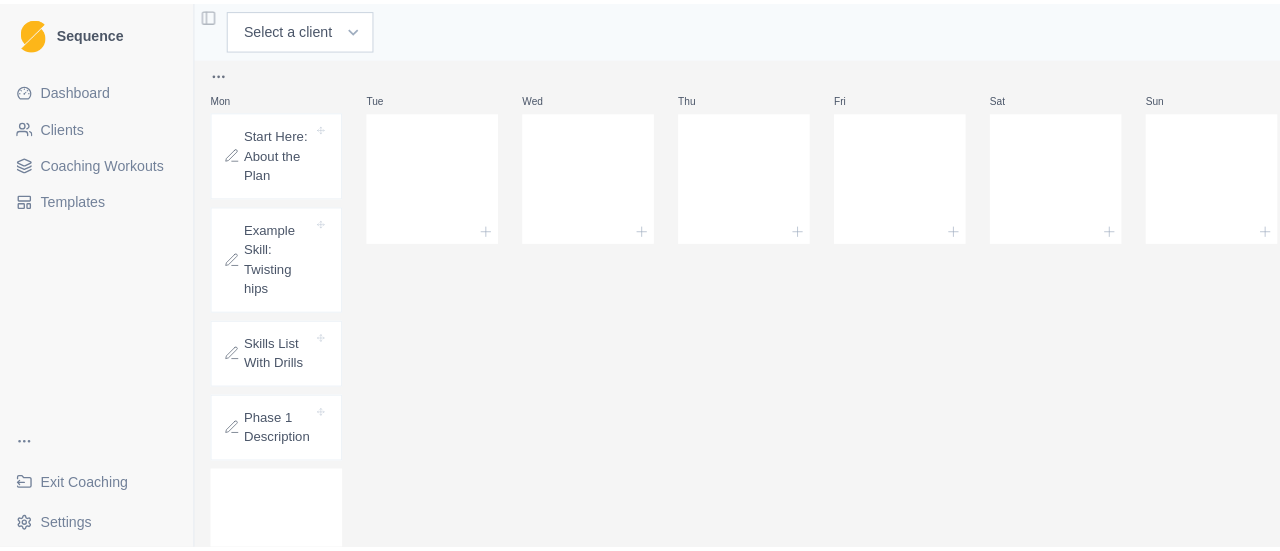 scroll, scrollTop: 0, scrollLeft: 0, axis: both 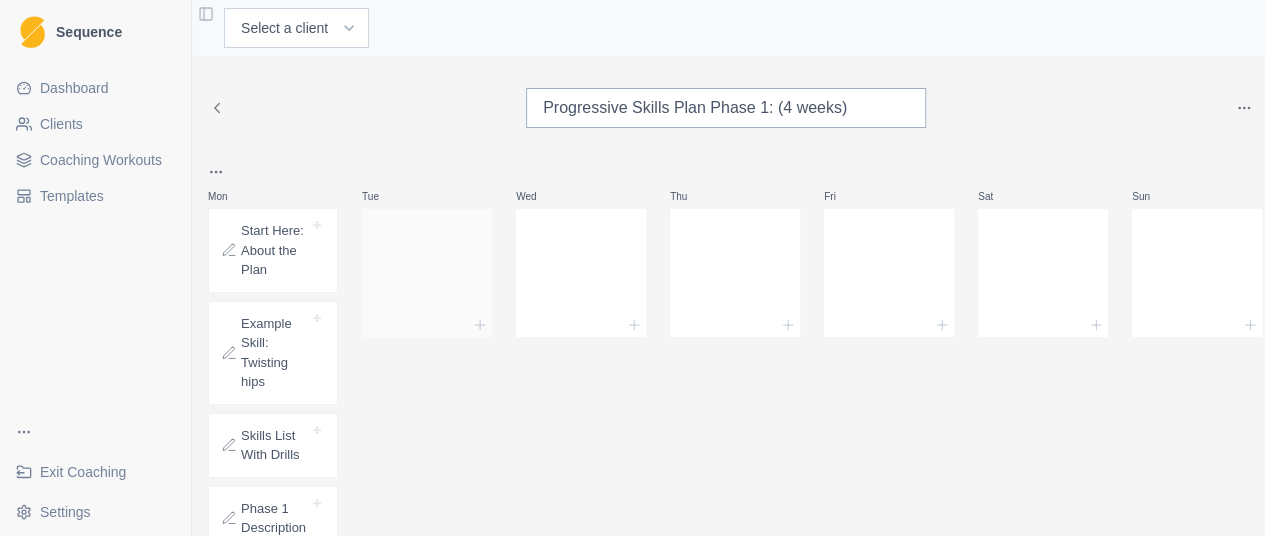 click at bounding box center (273, 619) 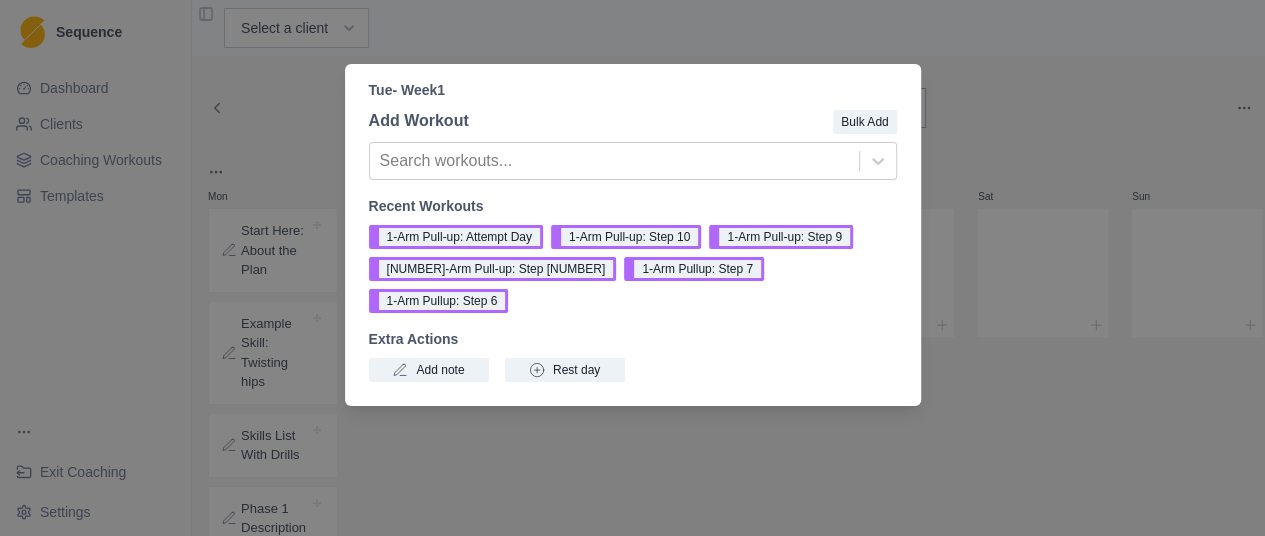 click on "Tue - Week 1 Add Workout Bulk Add Search workouts... Recent Workouts 1-Arm Pull-up: Attempt Day 1-Arm Pull-up: Step 10 1-Arm Pull-up: Step 9 1-Arm Pull-up: Step 8 1-Arm Pullup: Step 7 1-Arm Pullup: Step 6 Extra Actions Add note Rest day" at bounding box center (632, 268) 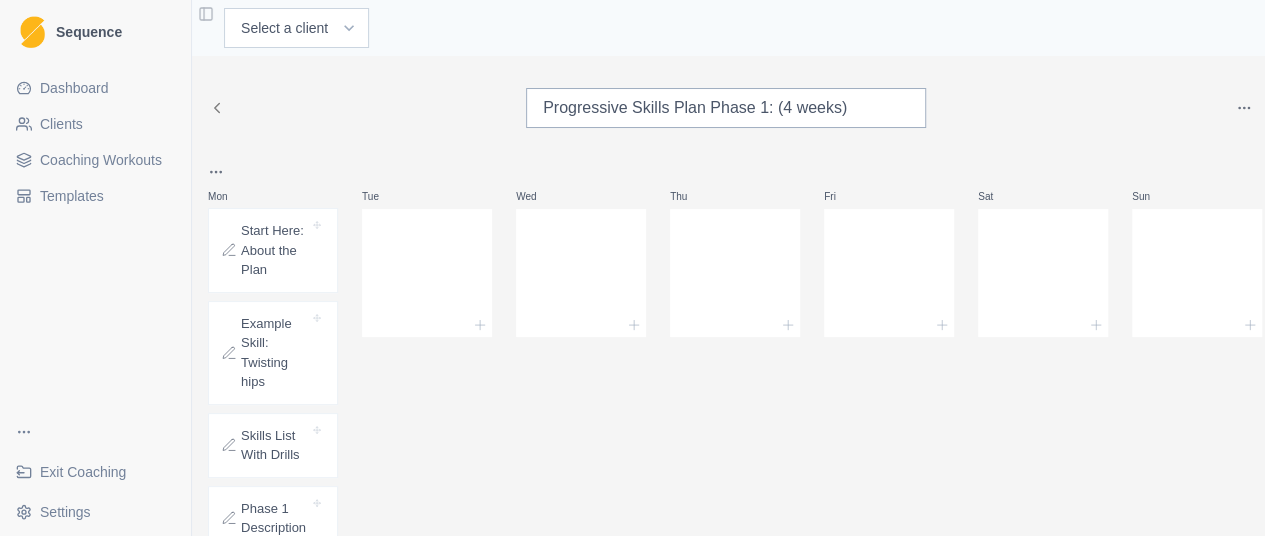 click on "Coaching Workouts" at bounding box center (101, 160) 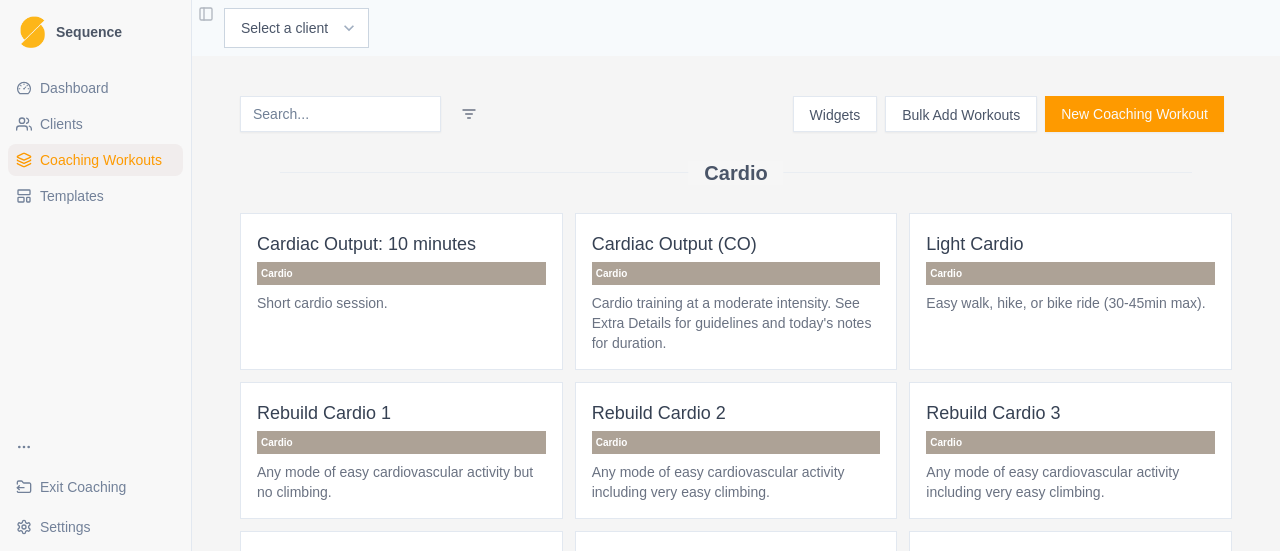 click on "New Coaching Workout" at bounding box center [1134, 114] 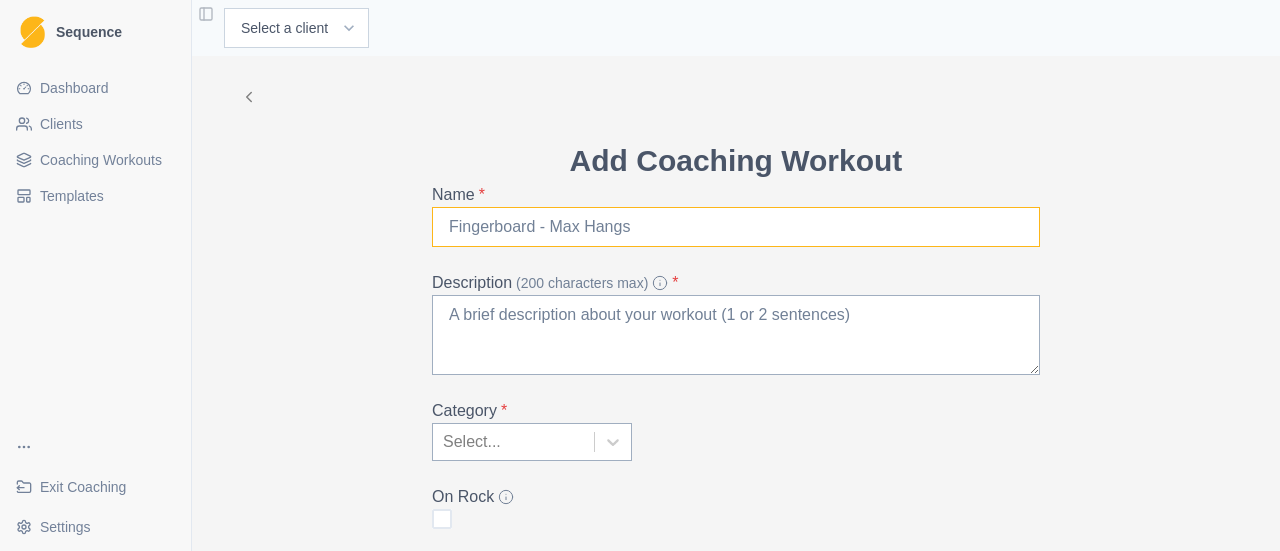 click on "Name *" at bounding box center [736, 227] 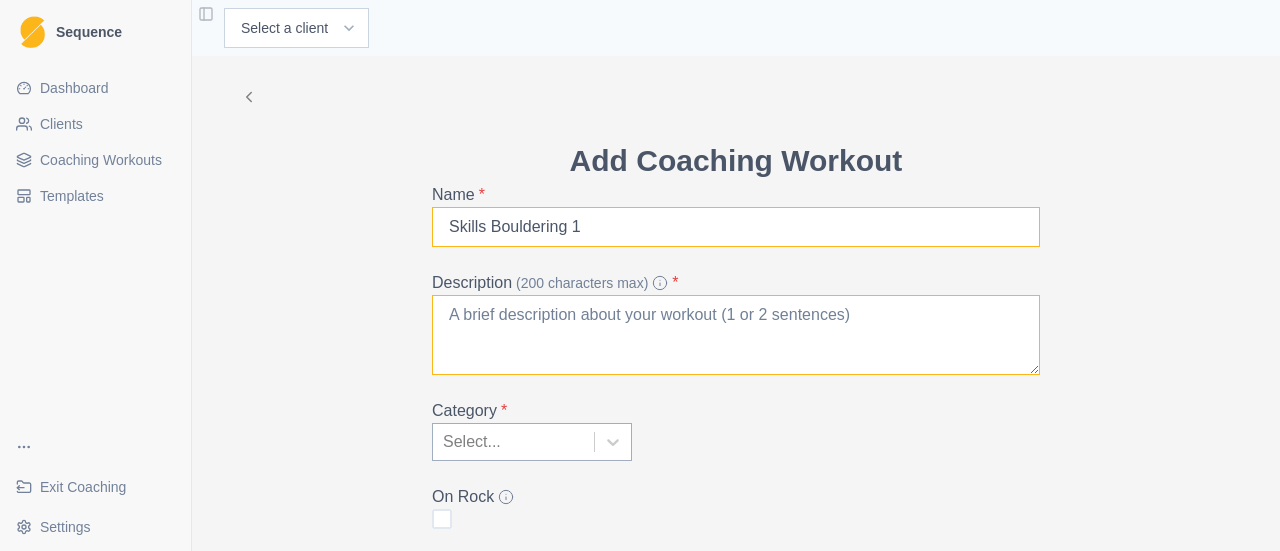 type on "Skills Bouldering 1" 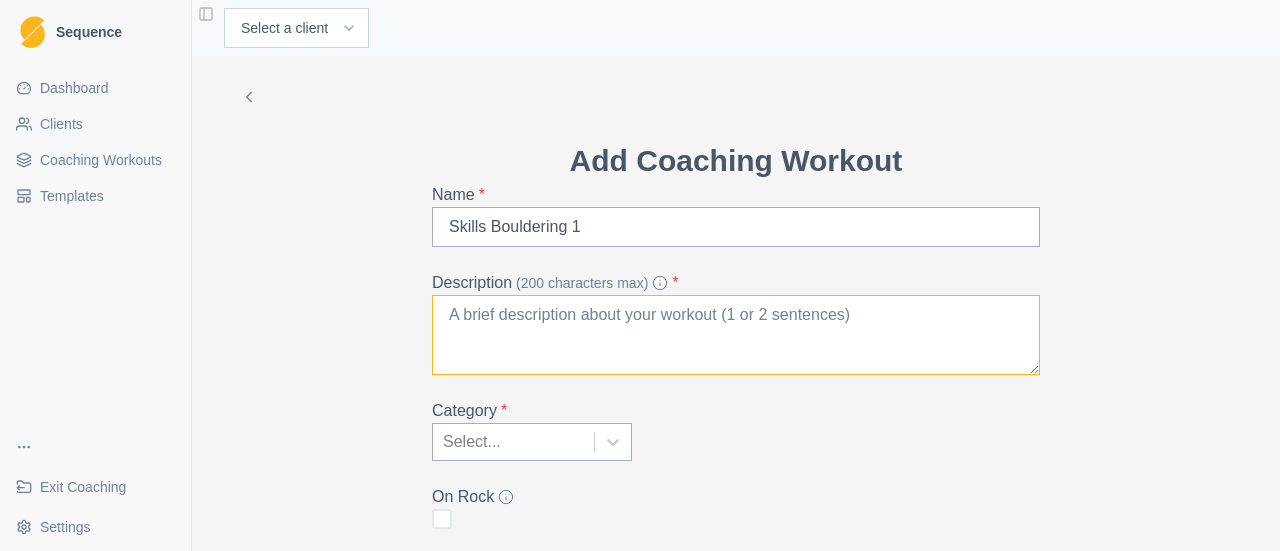 click on "Description   (200 characters max) *" at bounding box center [736, 335] 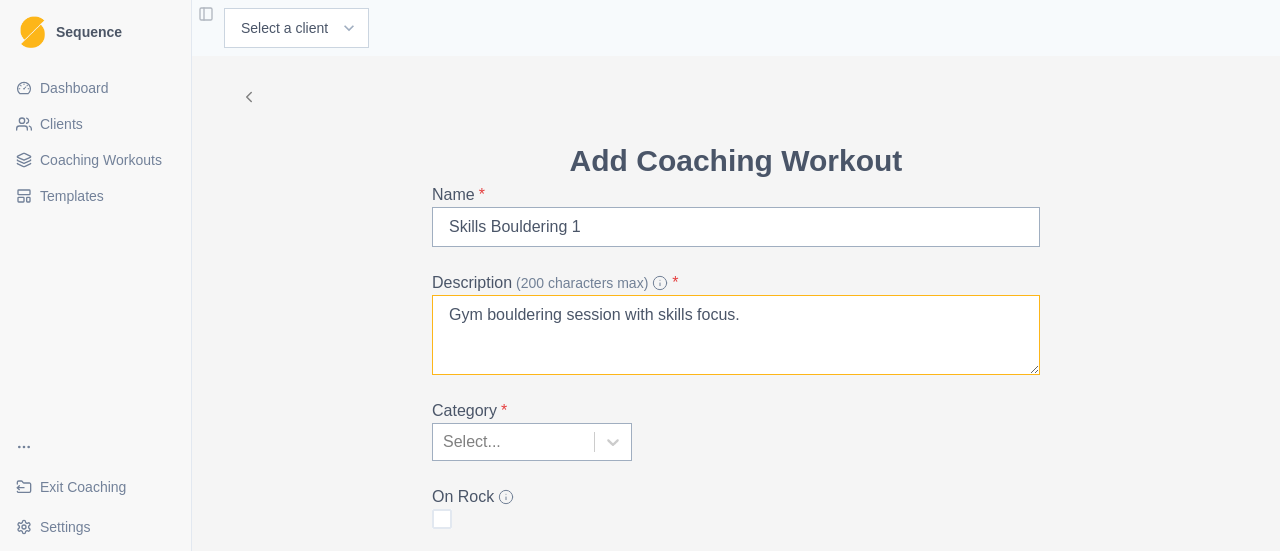 type on "Gym bouldering session with skills focus." 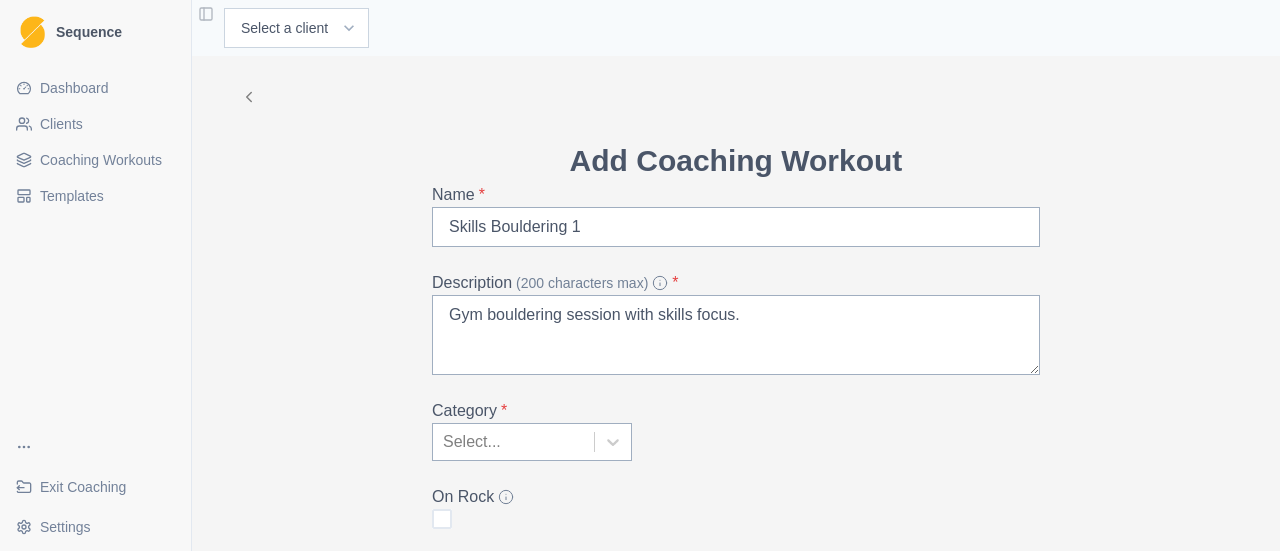 click on "Select..." at bounding box center (513, 442) 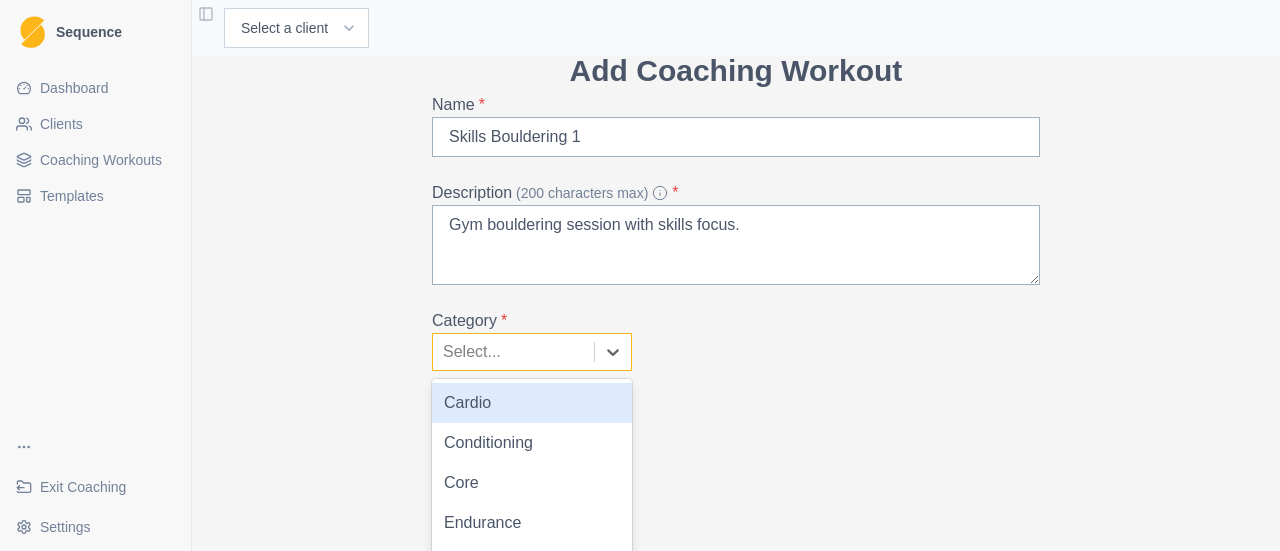 scroll, scrollTop: 200, scrollLeft: 0, axis: vertical 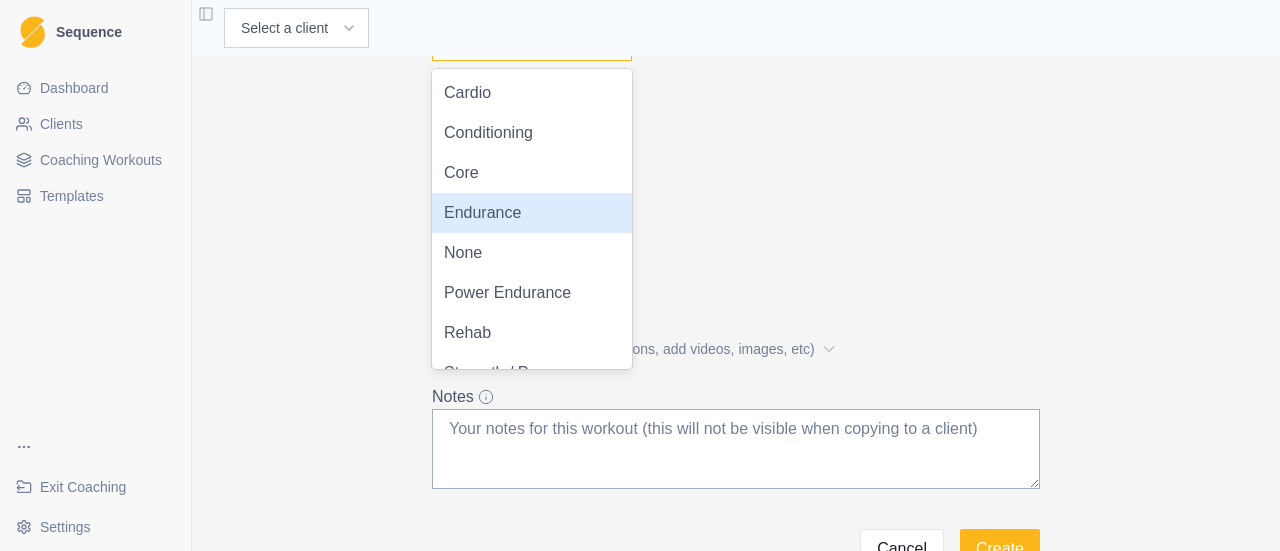 click on "Endurance" at bounding box center (532, 213) 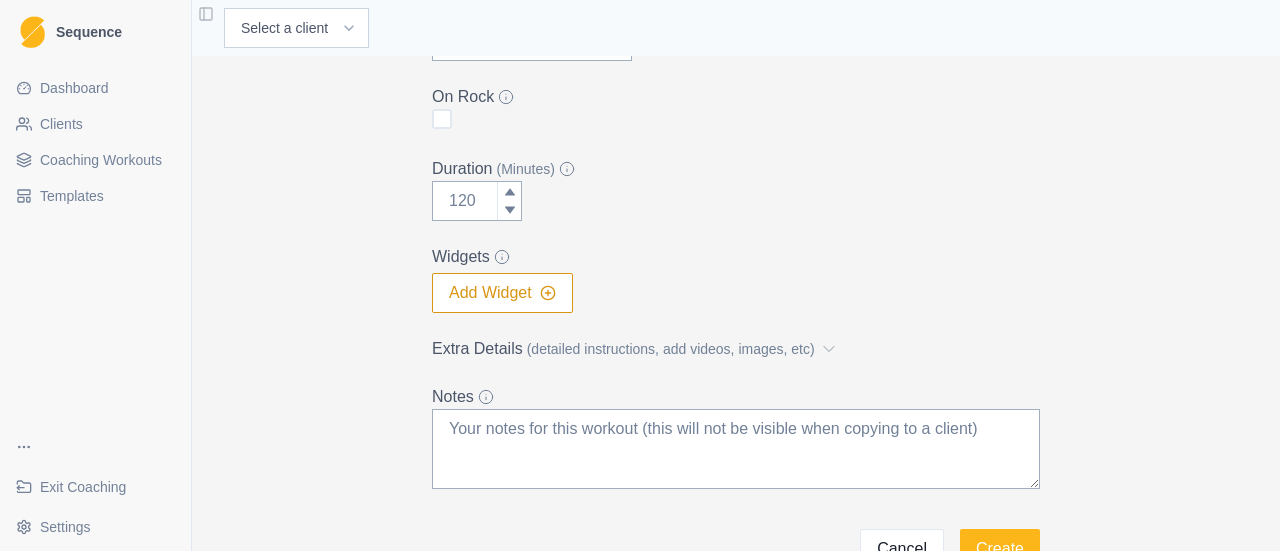 click on "Duration (Minutes)" at bounding box center (736, 189) 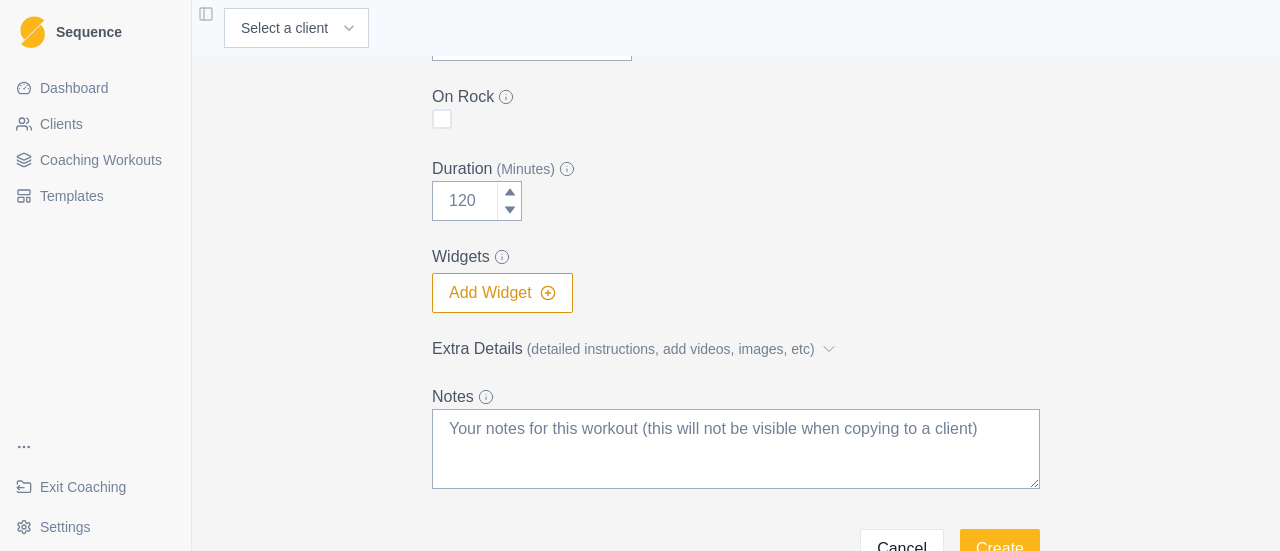 click on "Extra Details (detailed instructions, add videos, images, etc)" at bounding box center (730, 349) 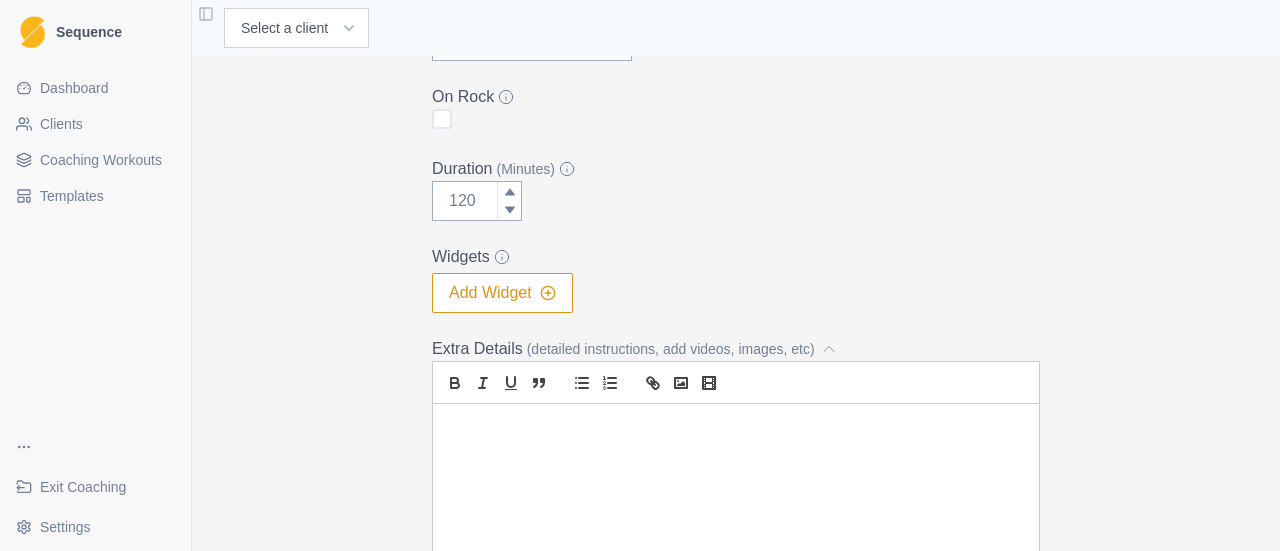 scroll, scrollTop: 600, scrollLeft: 0, axis: vertical 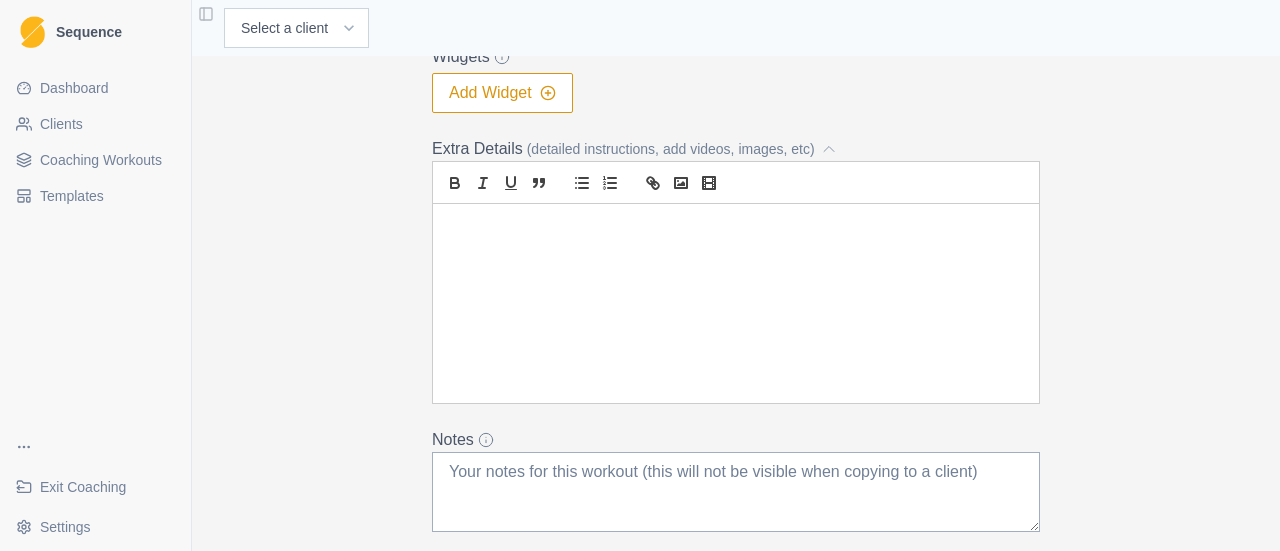 click at bounding box center (736, 329) 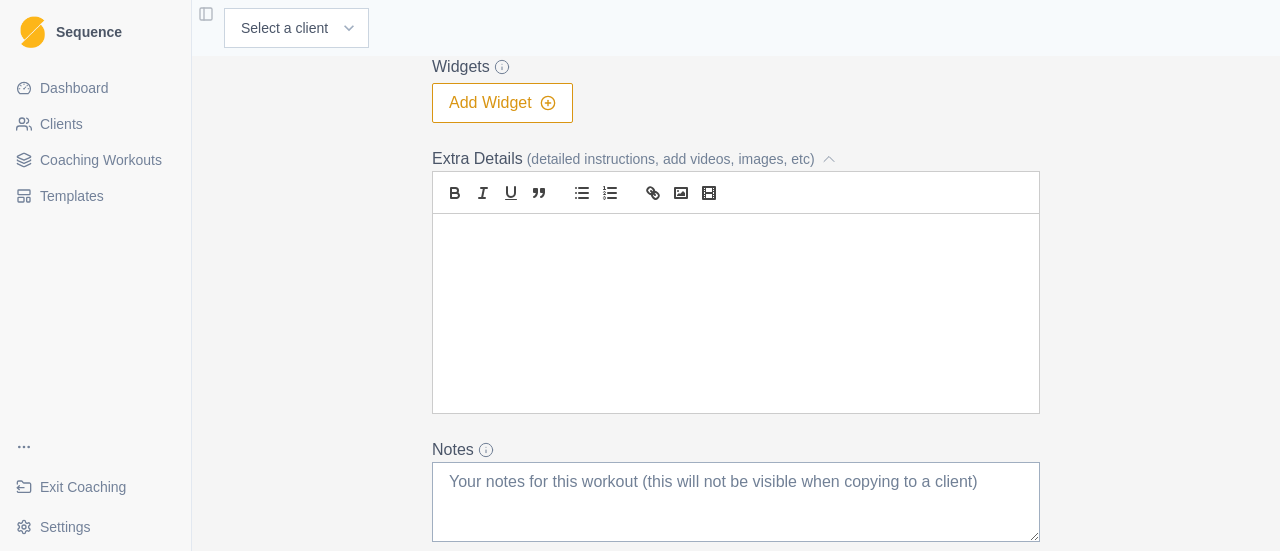 scroll, scrollTop: 700, scrollLeft: 0, axis: vertical 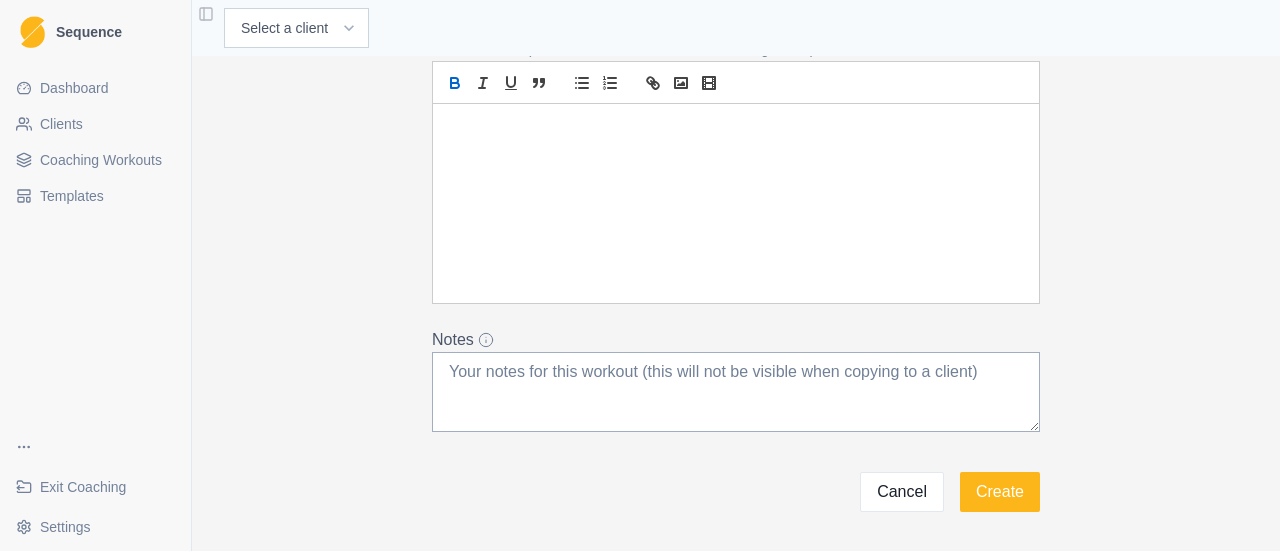click at bounding box center (455, 83) 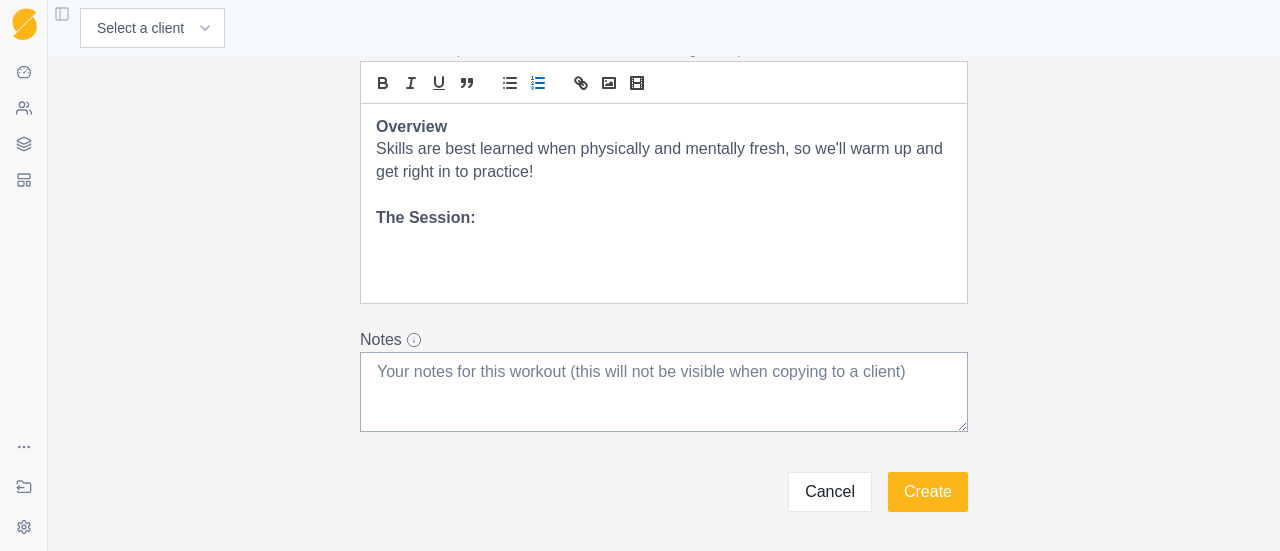 click at bounding box center [540, 78] 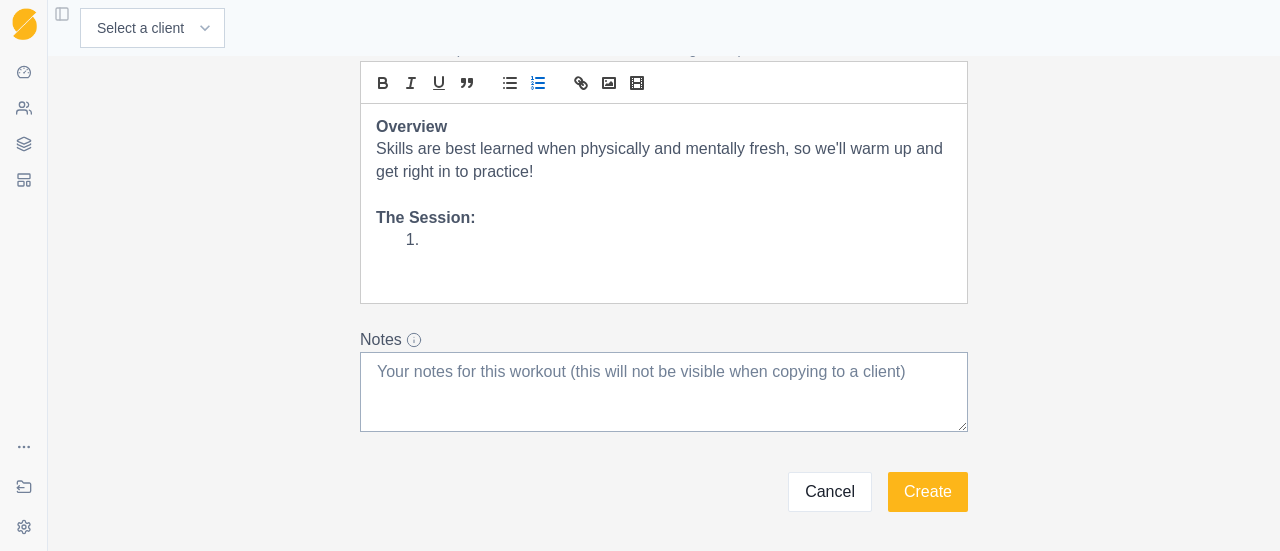 click on "Overview" at bounding box center [664, 127] 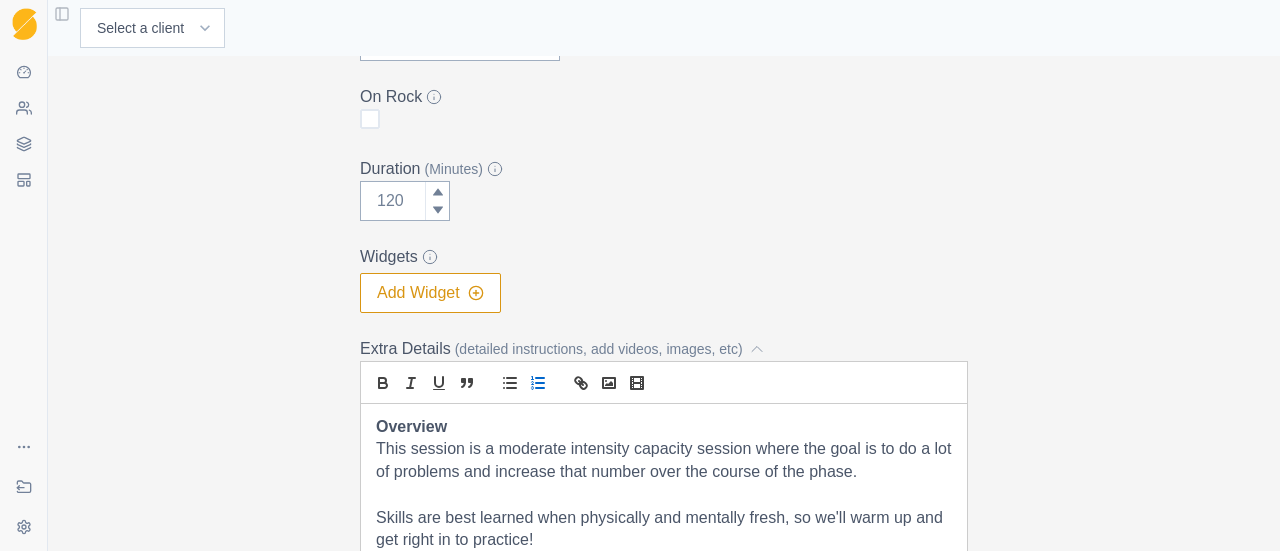 scroll, scrollTop: 700, scrollLeft: 0, axis: vertical 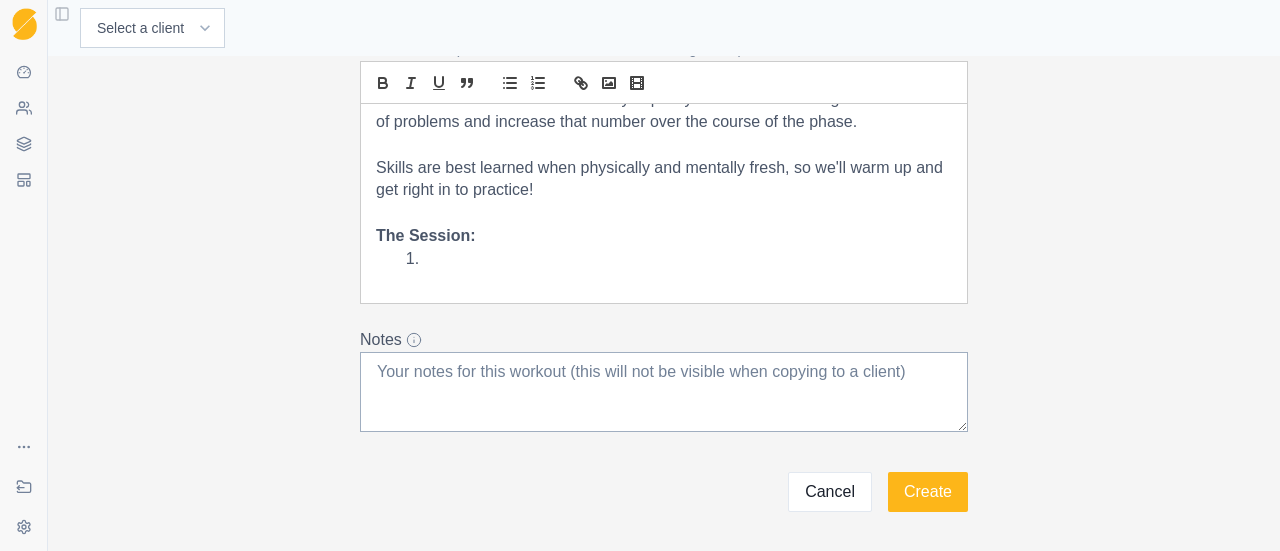 click at bounding box center [676, 259] 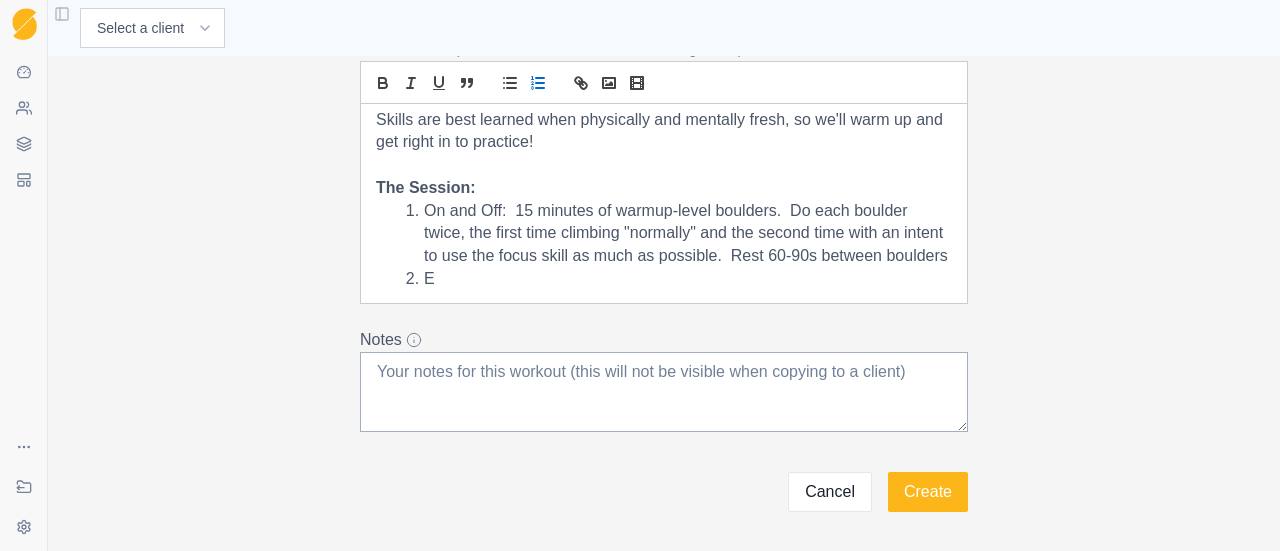 scroll, scrollTop: 106, scrollLeft: 0, axis: vertical 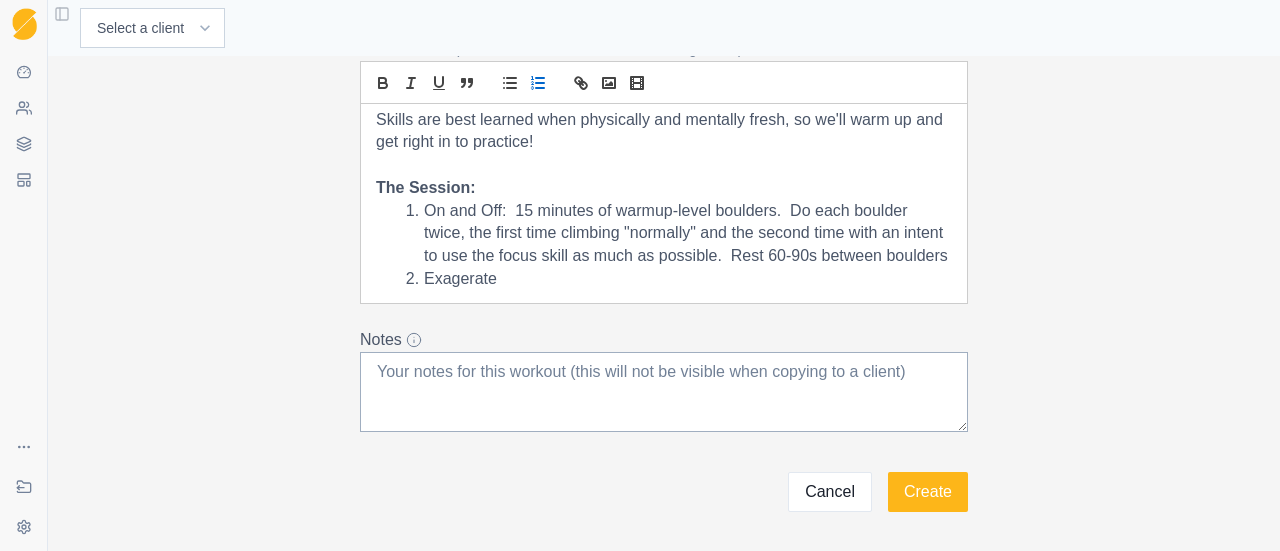 click on "On and Off:  15 minutes of warmup-level boulders.  Do each boulder twice, the first time climbing "normally" and the second time with an intent to use the focus skill as much as possible.  Rest 60-90s between boulders" at bounding box center (676, 234) 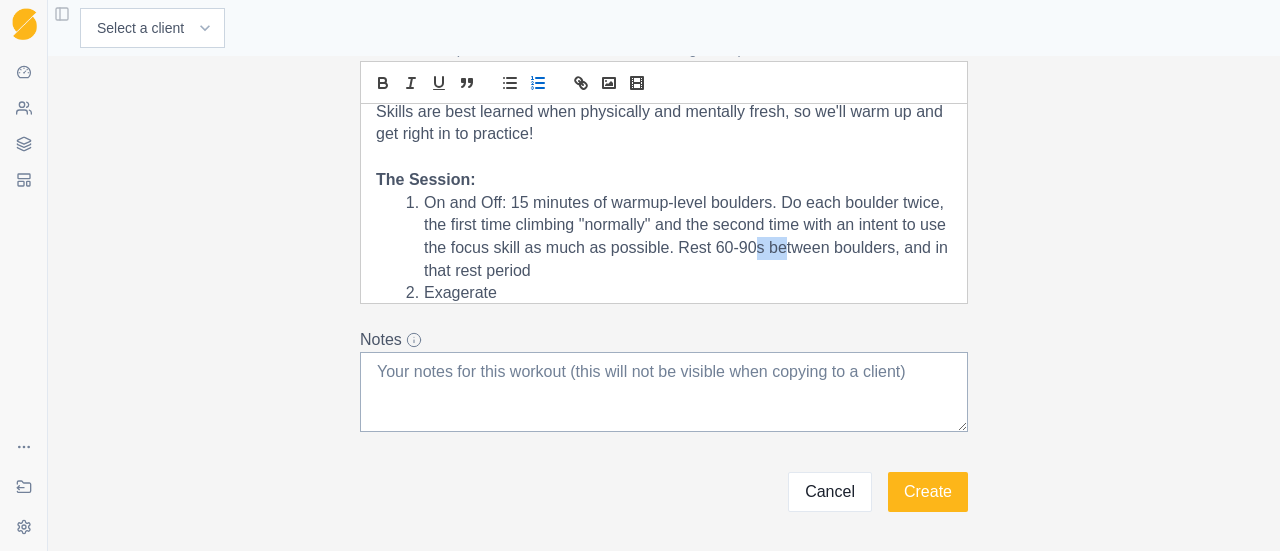 drag, startPoint x: 852, startPoint y: 249, endPoint x: 822, endPoint y: 253, distance: 30.265491 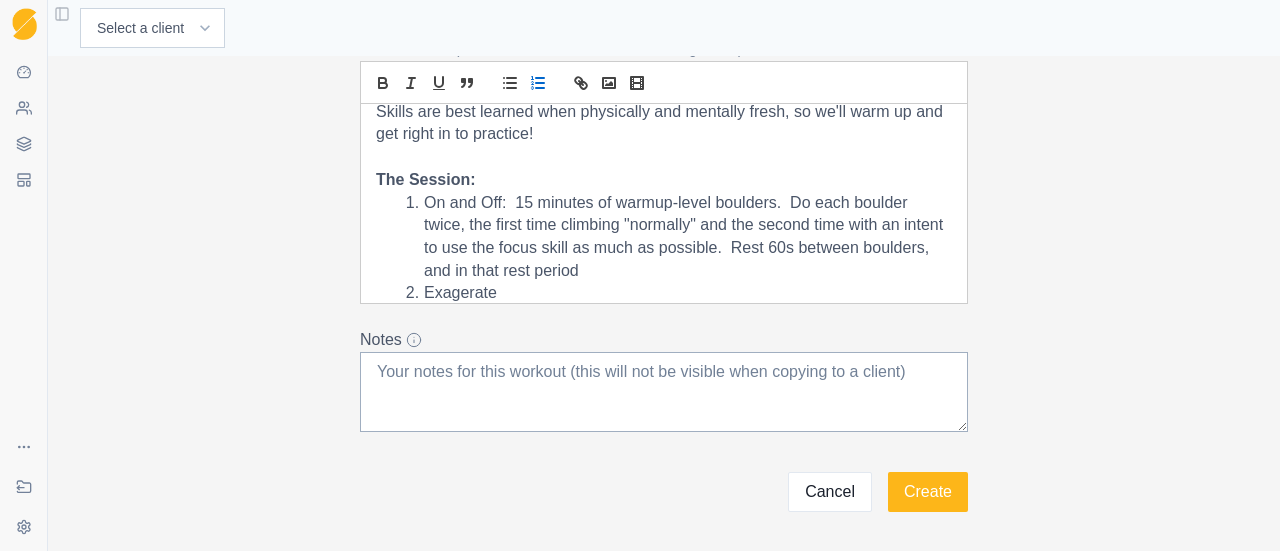 click on "On and Off:  15 minutes of warmup-level boulders.  Do each boulder twice, the first time climbing "normally" and the second time with an intent to use the focus skill as much as possible.  Rest 60s between boulders, and in that rest period" at bounding box center (676, 237) 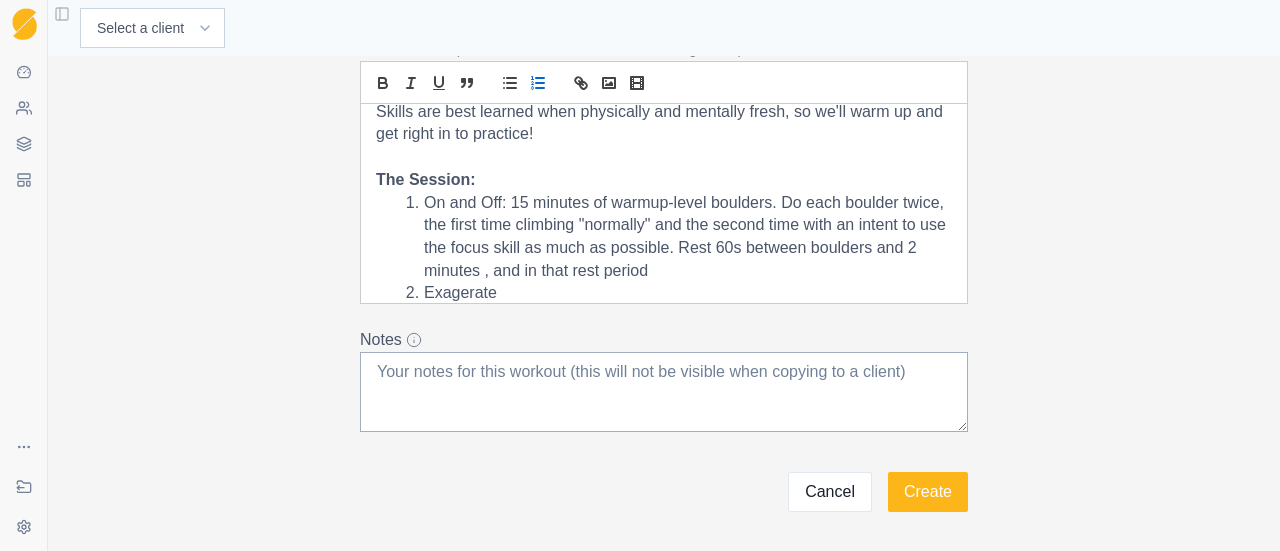 click on "On and Off: 15 minutes of warmup-level boulders. Do each boulder twice, the first time climbing "normally" and the second time with an intent to use the focus skill as much as possible. Rest 60s between boulders and 2 minutes , and in that rest period" at bounding box center (676, 237) 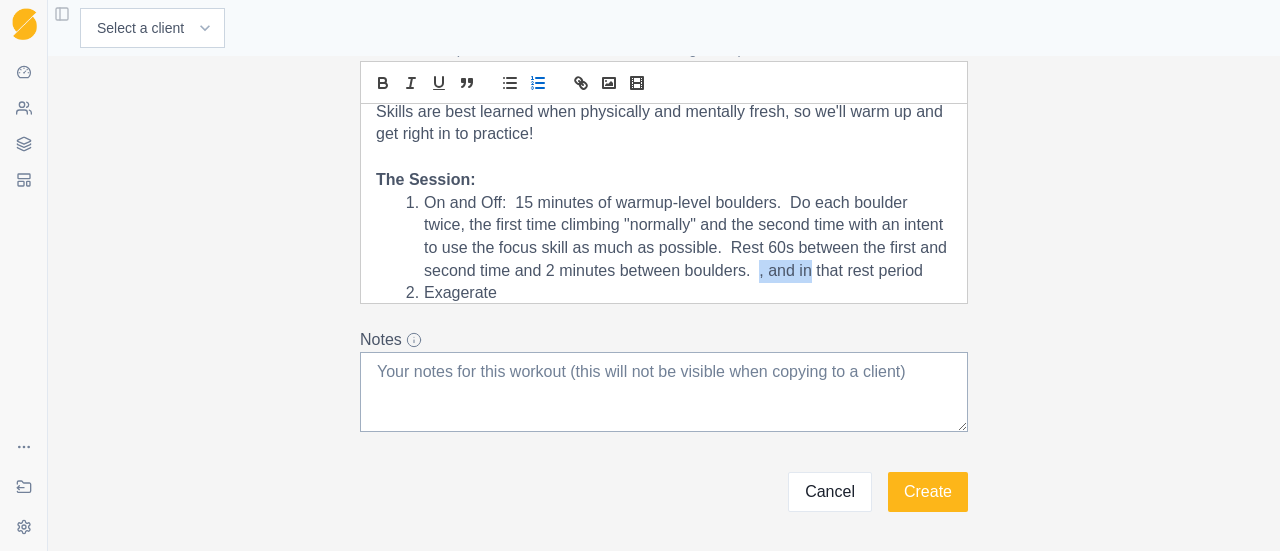 drag, startPoint x: 865, startPoint y: 273, endPoint x: 812, endPoint y: 277, distance: 53.15073 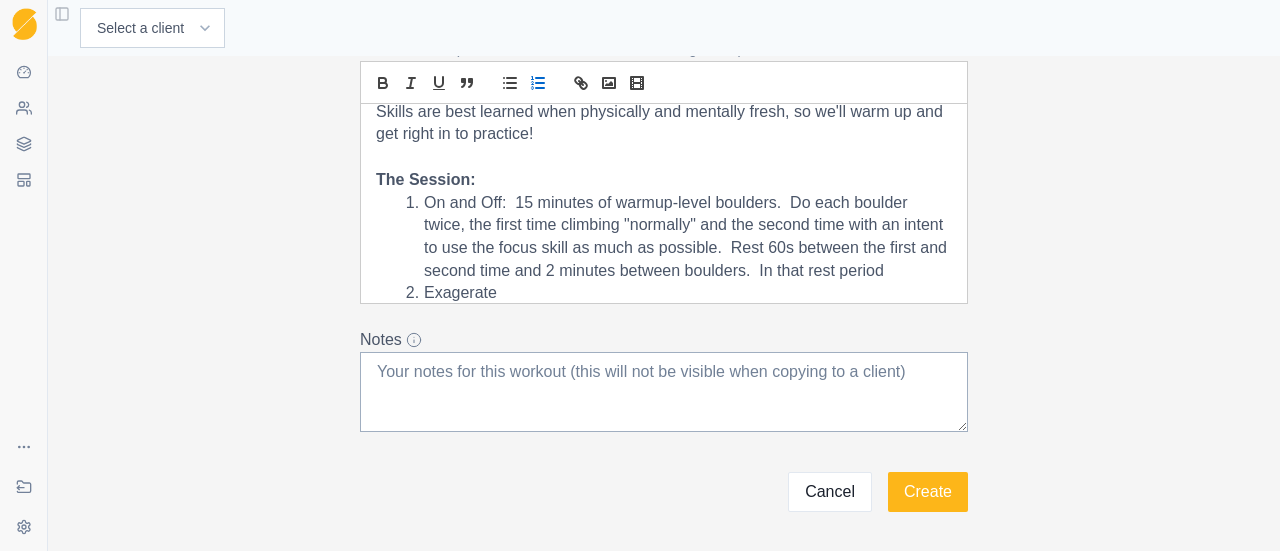 click on "On and Off:  15 minutes of warmup-level boulders.  Do each boulder twice, the first time climbing "normally" and the second time with an intent to use the focus skill as much as possible.  Rest 60s between the first and second time and 2 minutes between boulders.  In that rest period" at bounding box center (676, 237) 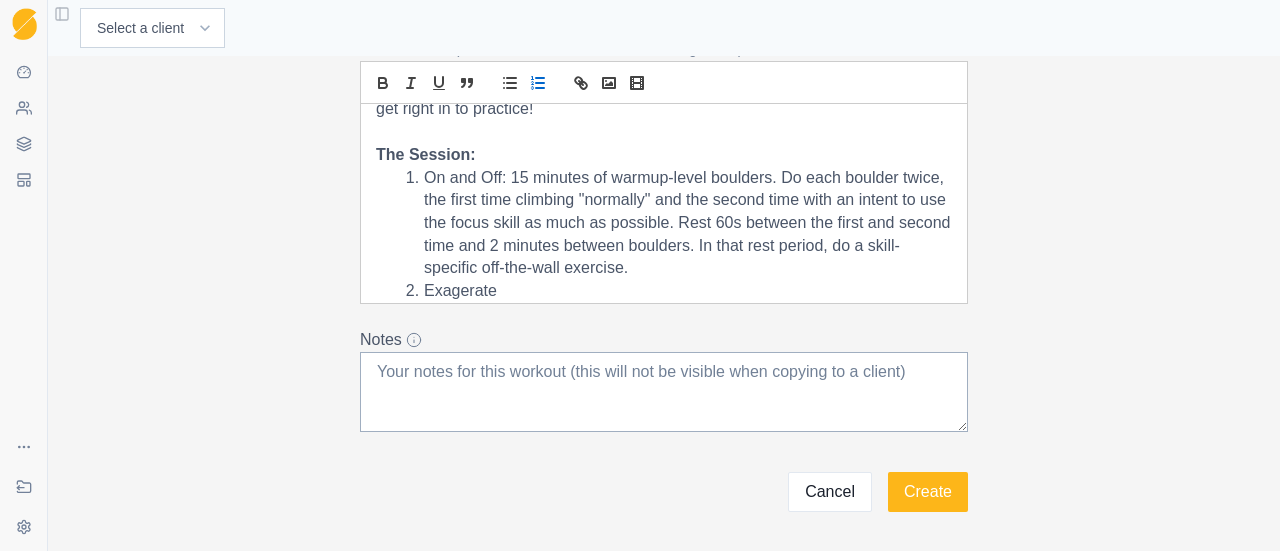 scroll, scrollTop: 142, scrollLeft: 0, axis: vertical 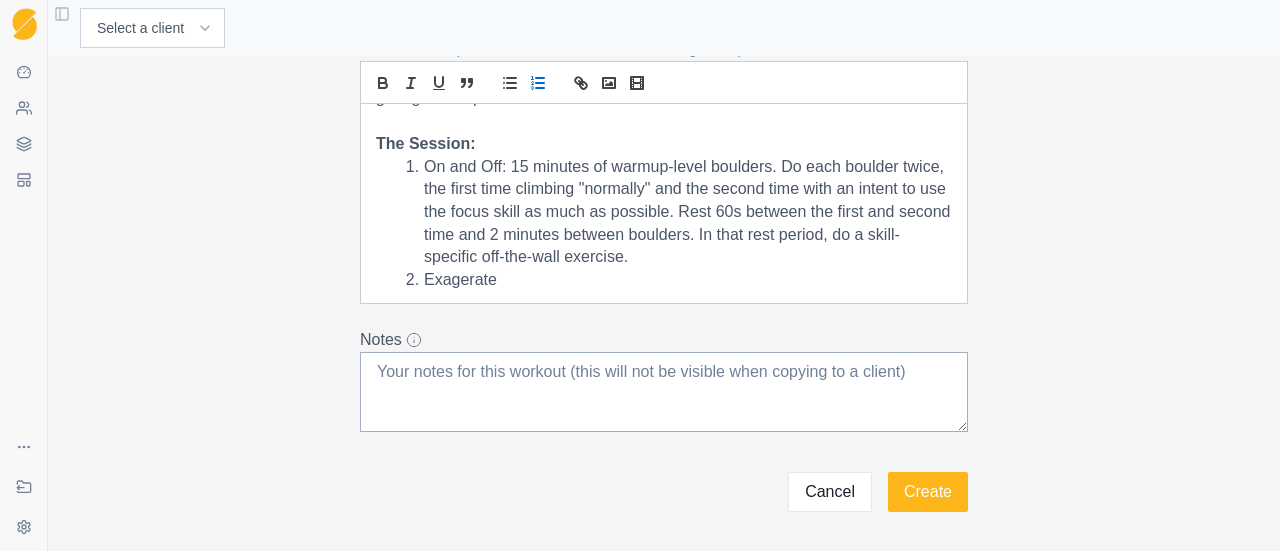 drag, startPoint x: 772, startPoint y: 256, endPoint x: 507, endPoint y: 261, distance: 265.04718 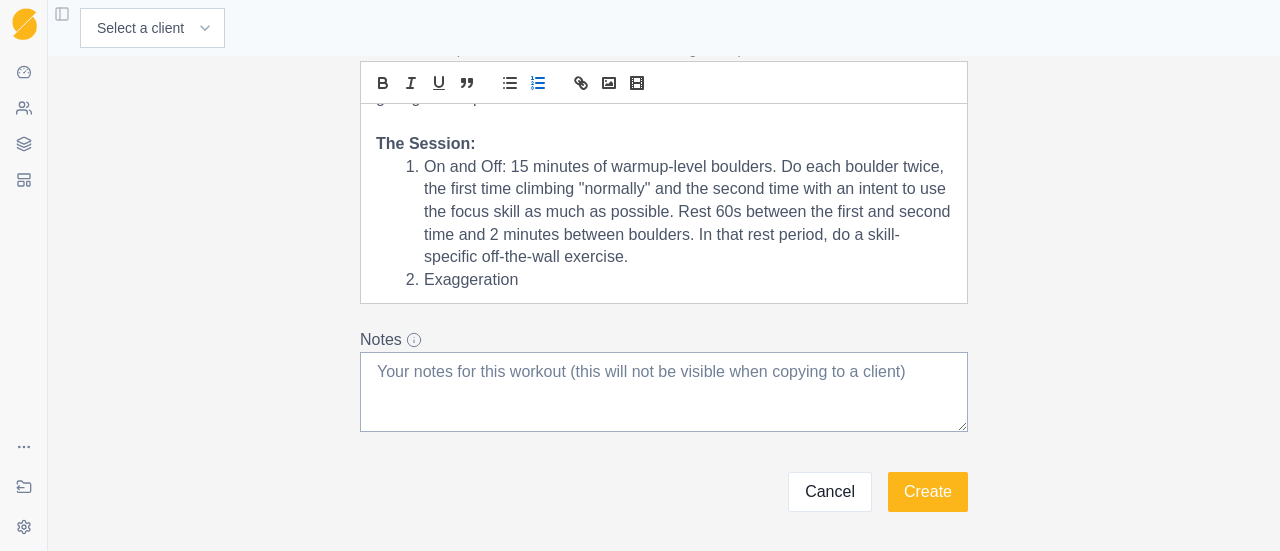 click on "On and Off: 15 minutes of warmup-level boulders. Do each boulder twice, the first time climbing "normally" and the second time with an intent to use the focus skill as much as possible. Rest 60s between the first and second time and 2 minutes between boulders. In that rest period, do a skill-specific off-the-wall exercise." at bounding box center (676, 213) 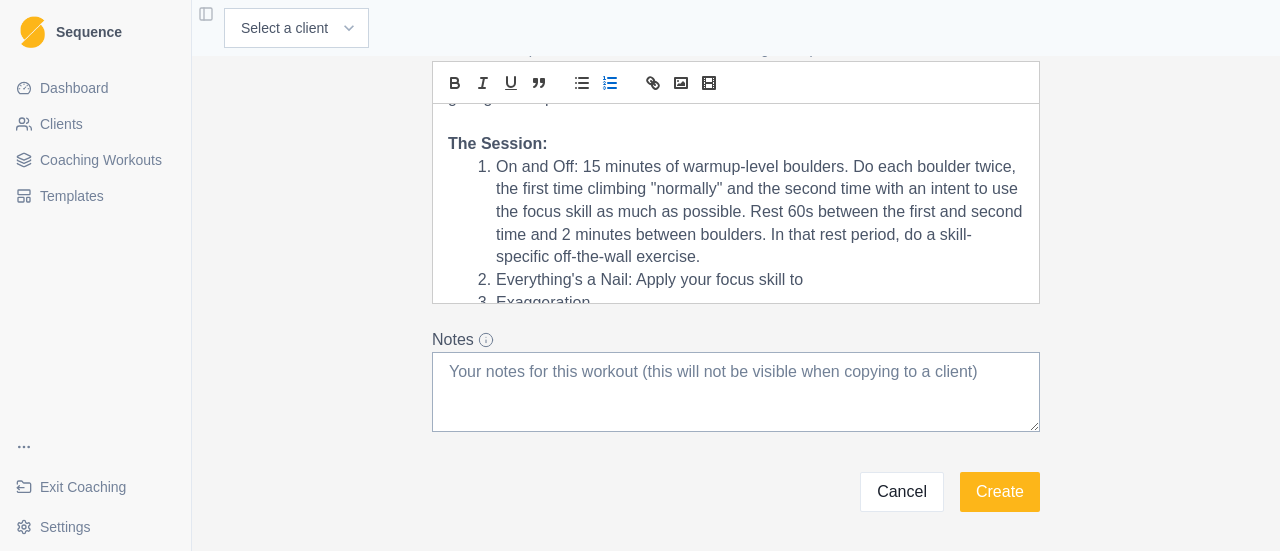 click on "Everything's a Nail: Apply your focus skill to" at bounding box center [748, 280] 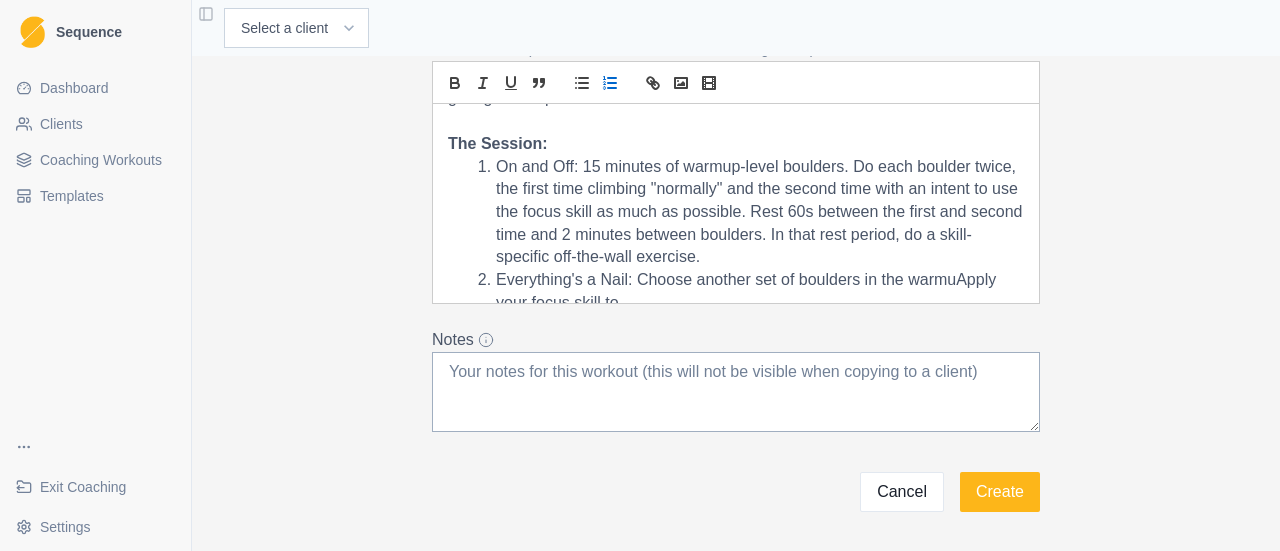 scroll, scrollTop: 151, scrollLeft: 0, axis: vertical 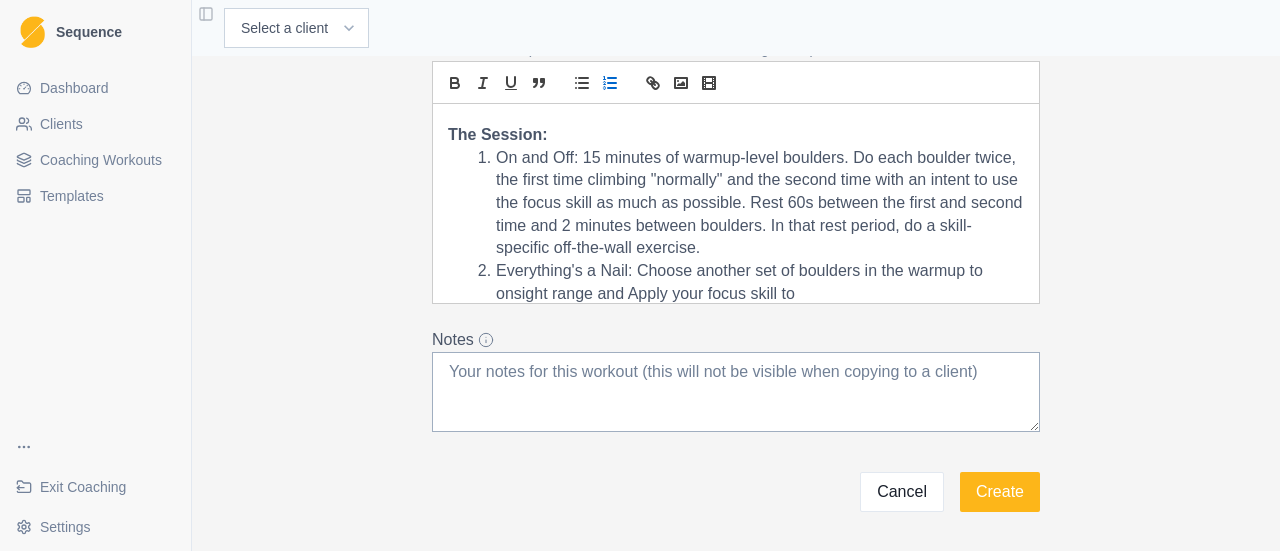 drag, startPoint x: 634, startPoint y: 272, endPoint x: 565, endPoint y: 252, distance: 71.8401 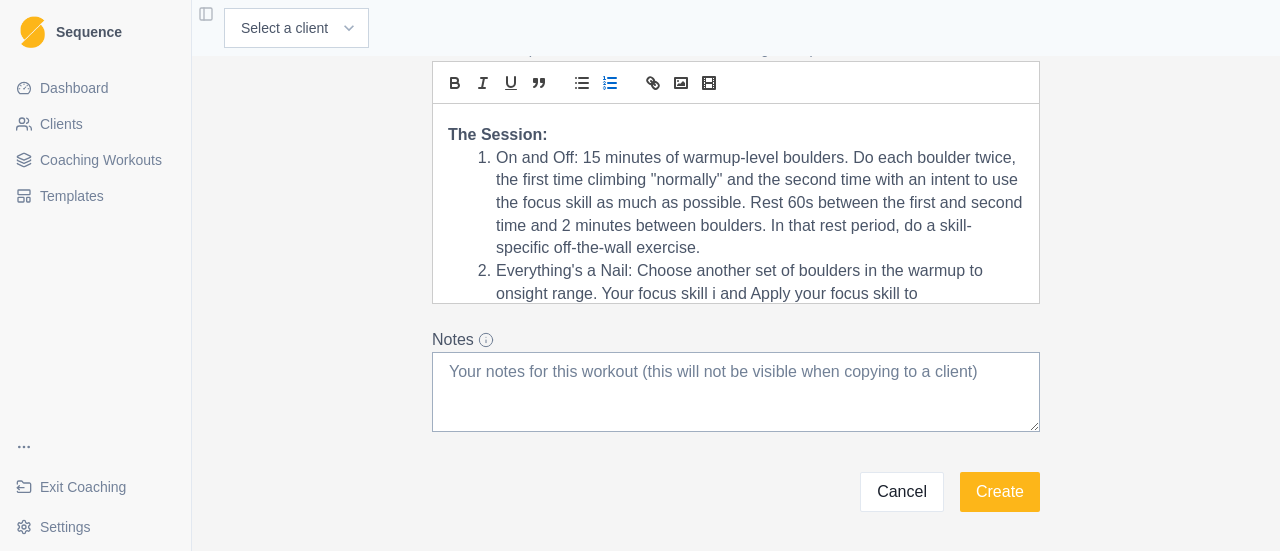 click on "Everything's a Nail: Choose another set of boulders in the warmup to onsight range. Your focus skill i and Apply your focus skill to" at bounding box center [748, 282] 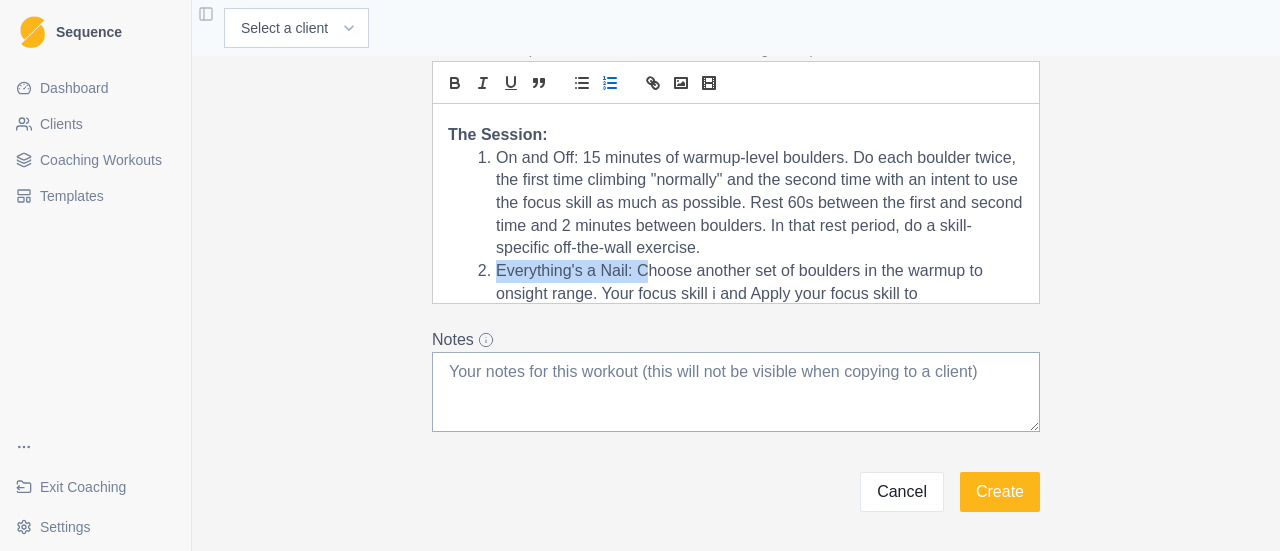 drag, startPoint x: 633, startPoint y: 266, endPoint x: 491, endPoint y: 277, distance: 142.42542 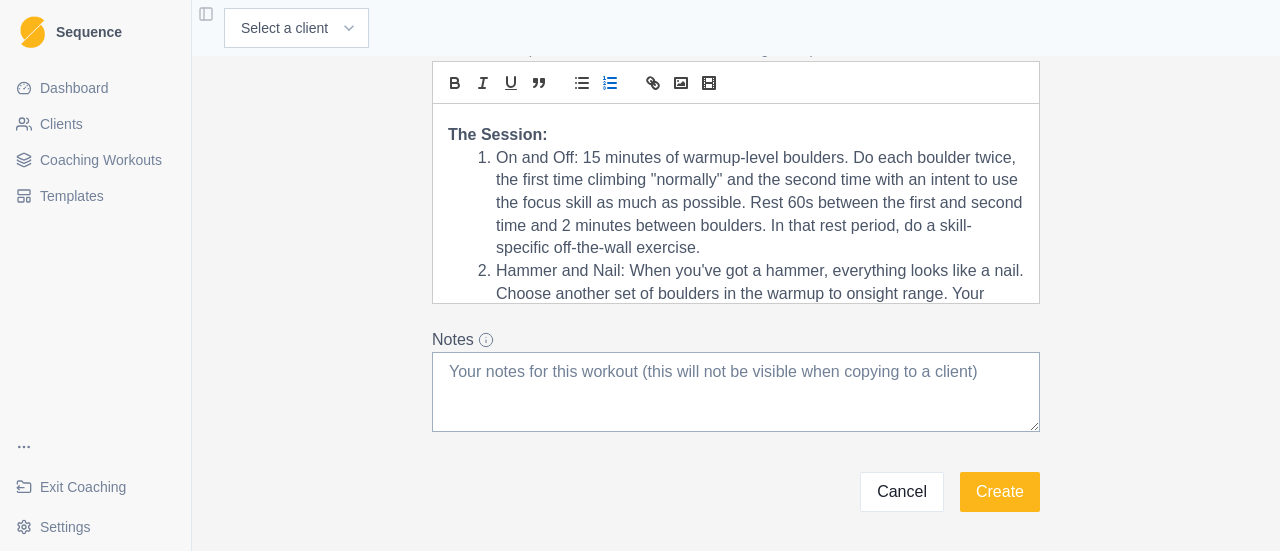 click on "Hammer and Nail: When you've got a hammer, everything looks like a nail. Choose another set of boulders in the warmup to onsight range. Your focus skill i and Apply your focus skill to" at bounding box center [748, 294] 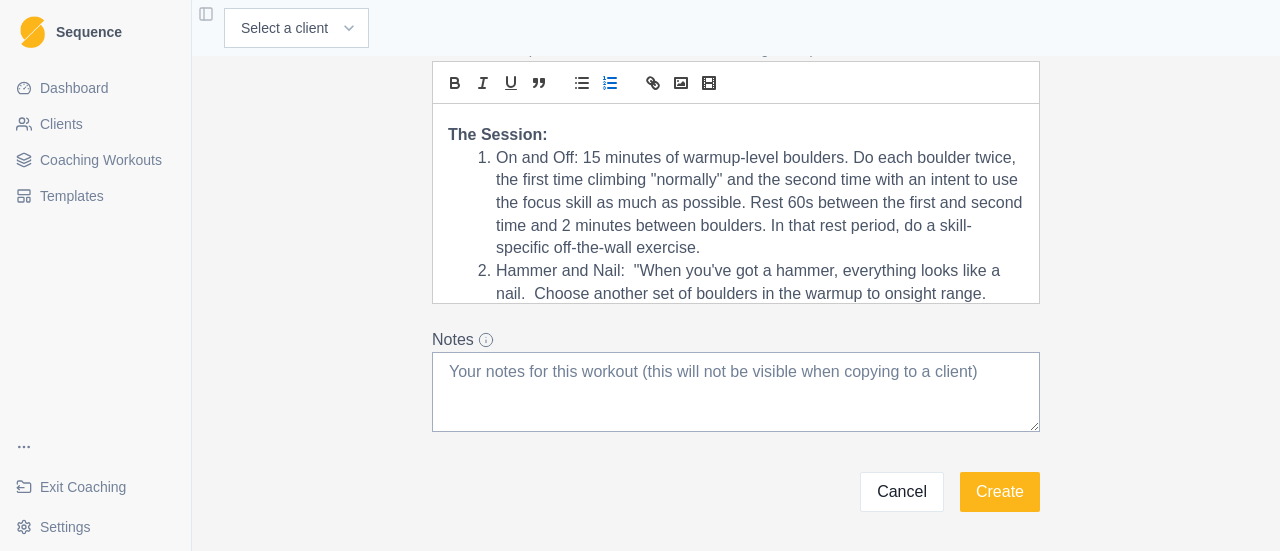 click on "Hammer and Nail:  "When you've got a hammer, everything looks like a nail.  Choose another set of boulders in the warmup to onsight range.  Your focus skill i and Apply your focus skill to" at bounding box center [748, 294] 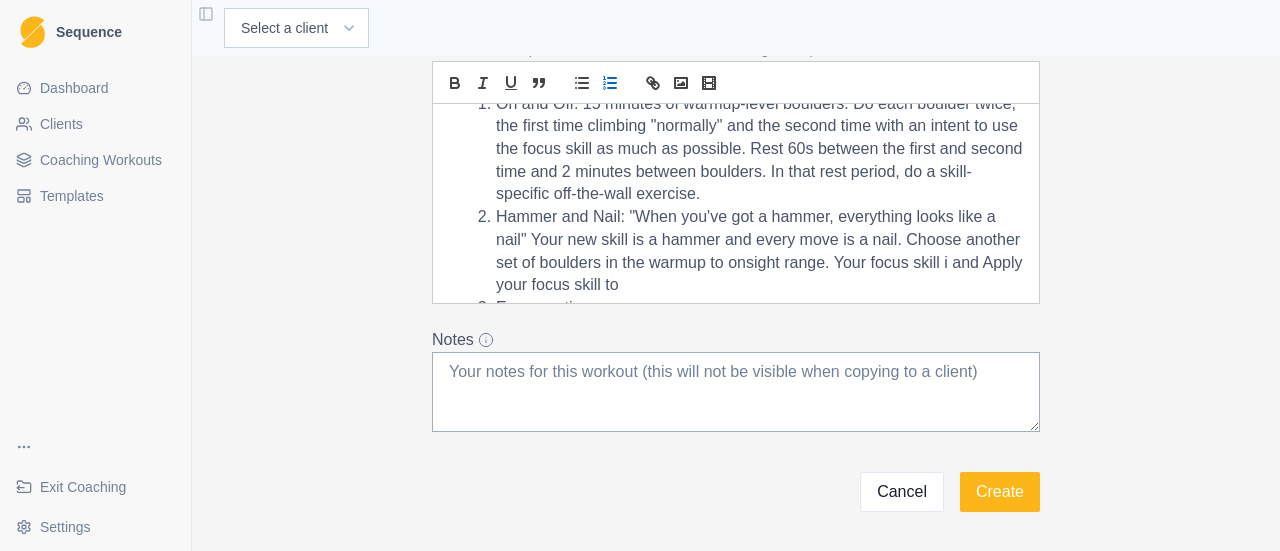 scroll, scrollTop: 233, scrollLeft: 0, axis: vertical 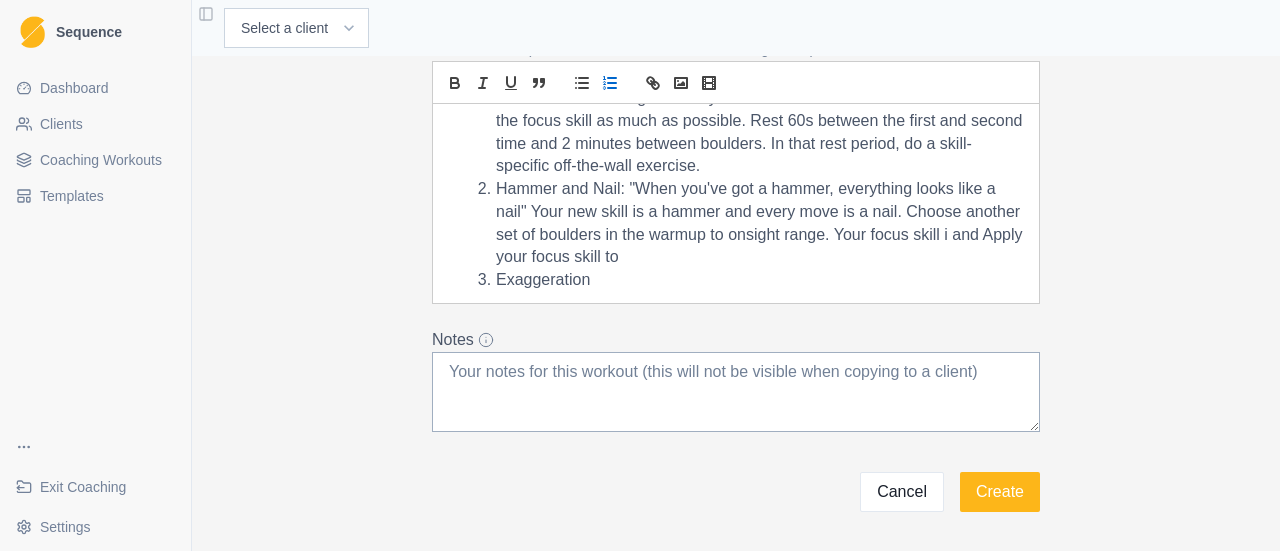 drag, startPoint x: 783, startPoint y: 239, endPoint x: 899, endPoint y: 230, distance: 116.34862 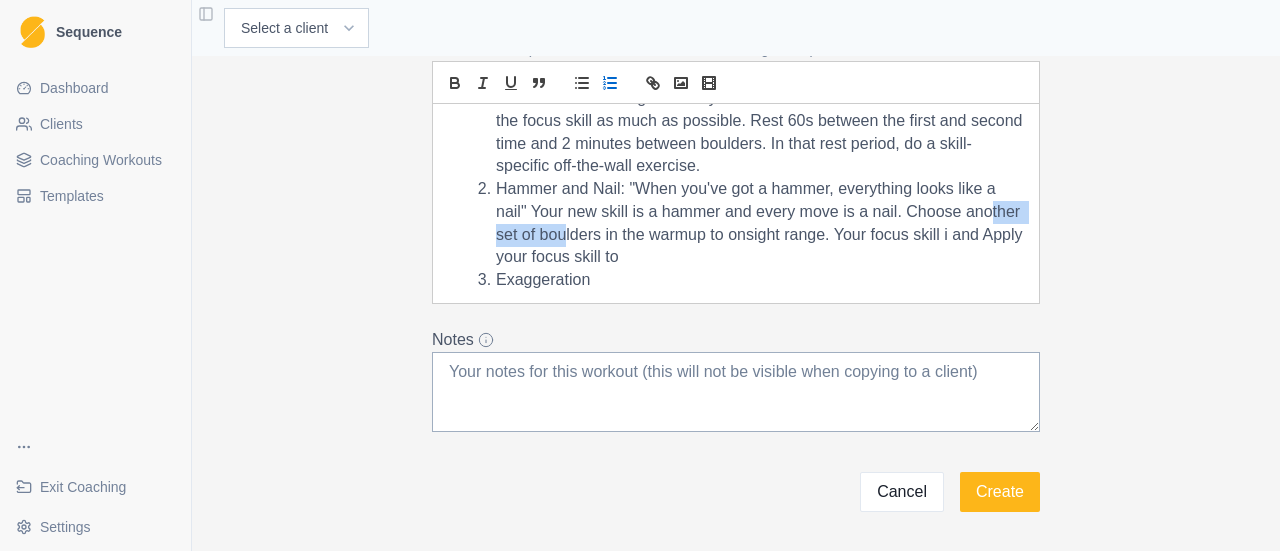 drag, startPoint x: 591, startPoint y: 231, endPoint x: 489, endPoint y: 238, distance: 102.239914 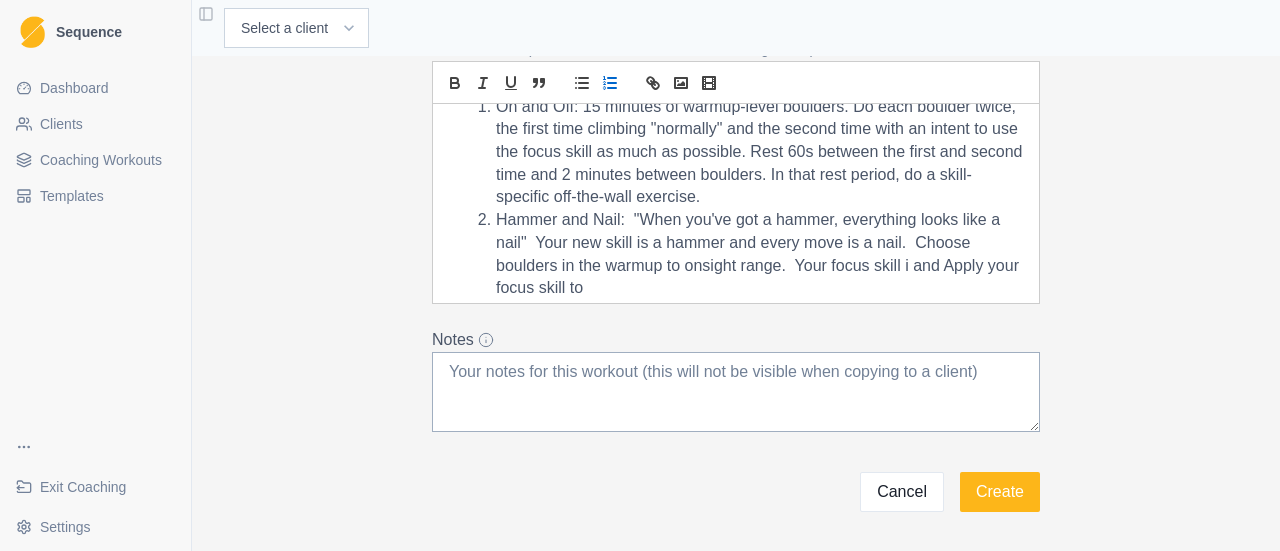 scroll, scrollTop: 233, scrollLeft: 0, axis: vertical 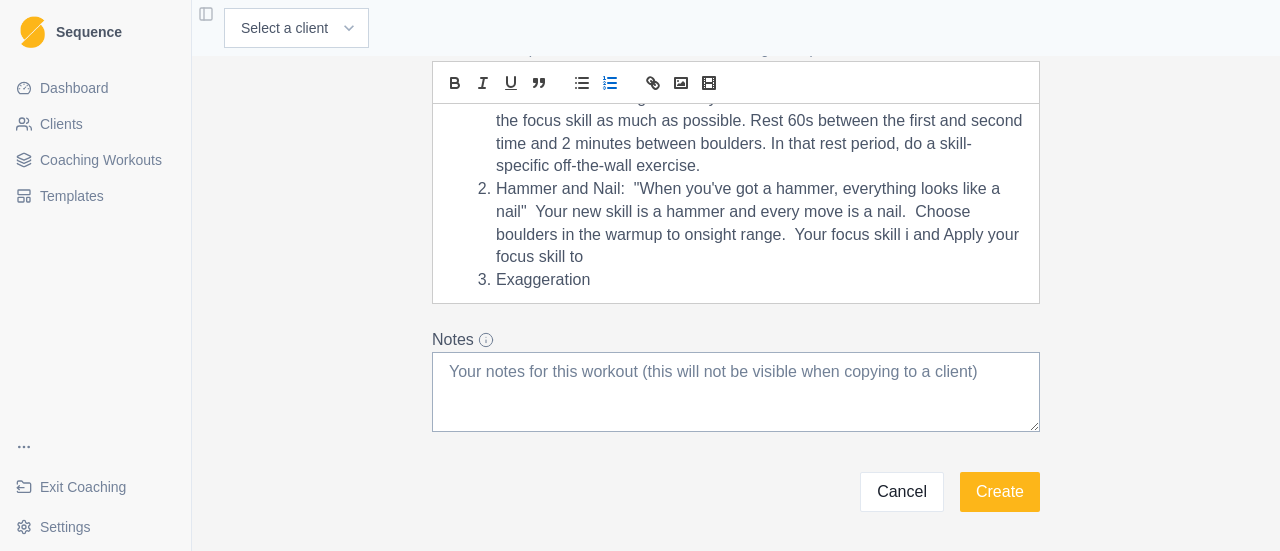 click on "Hammer and Nail:  "When you've got a hammer, everything looks like a nail"  Your new skill is a hammer and every move is a nail.  Choose boulders in the warmup to onsight range.  Your focus skill i and Apply your focus skill to" at bounding box center [748, 223] 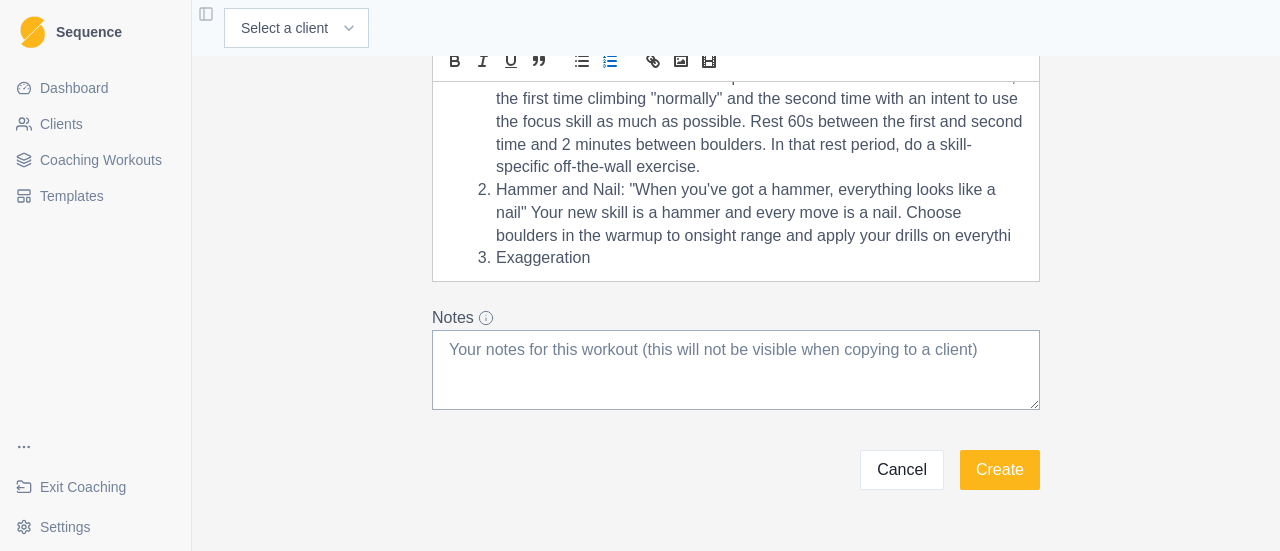 scroll, scrollTop: 233, scrollLeft: 0, axis: vertical 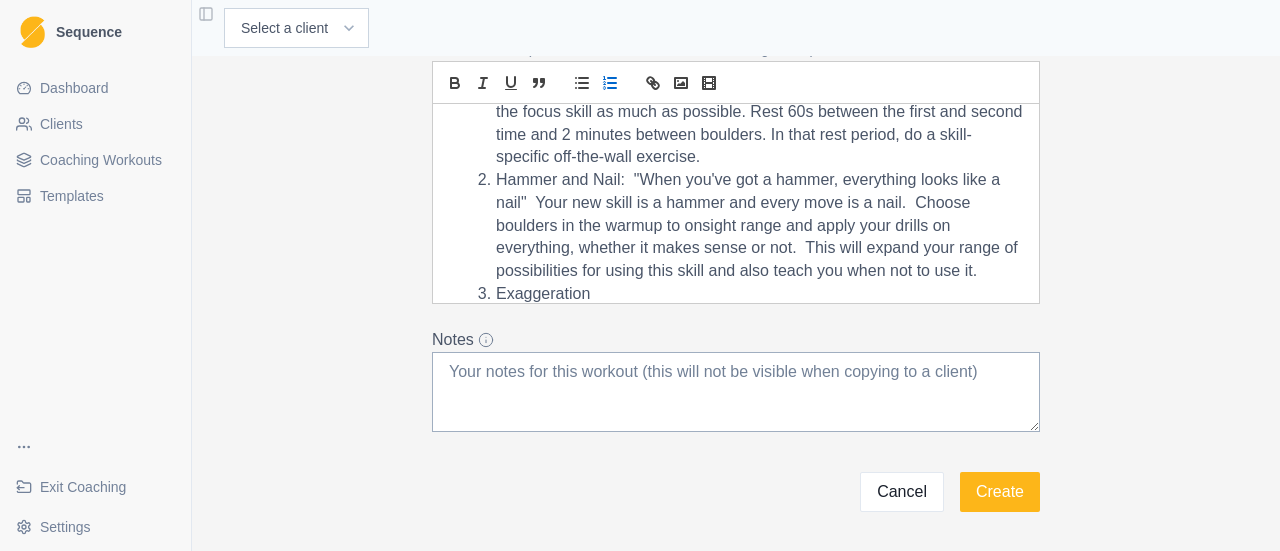 click on "Hammer and Nail:  "When you've got a hammer, everything looks like a nail"  Your new skill is a hammer and every move is a nail.  Choose boulders in the warmup to onsight range and apply your drills on everything, whether it makes sense or not.  This will expand your range of possibilities for using this skill and also teach you when not to use it." at bounding box center [748, 226] 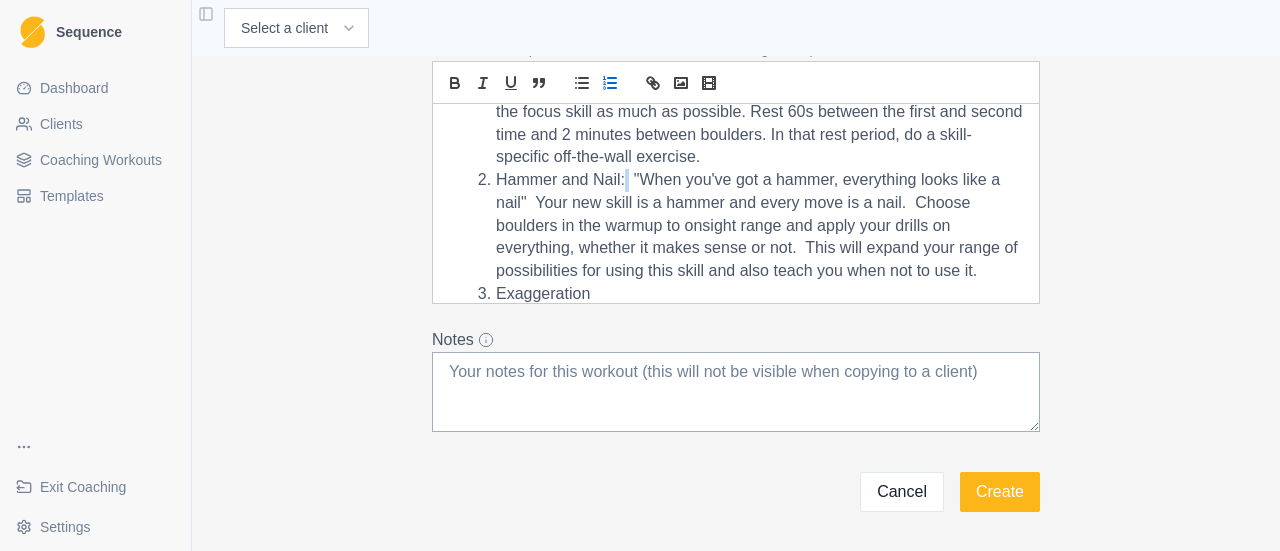 click on "Hammer and Nail:  "When you've got a hammer, everything looks like a nail"  Your new skill is a hammer and every move is a nail.  Choose boulders in the warmup to onsight range and apply your drills on everything, whether it makes sense or not.  This will expand your range of possibilities for using this skill and also teach you when not to use it." at bounding box center [748, 226] 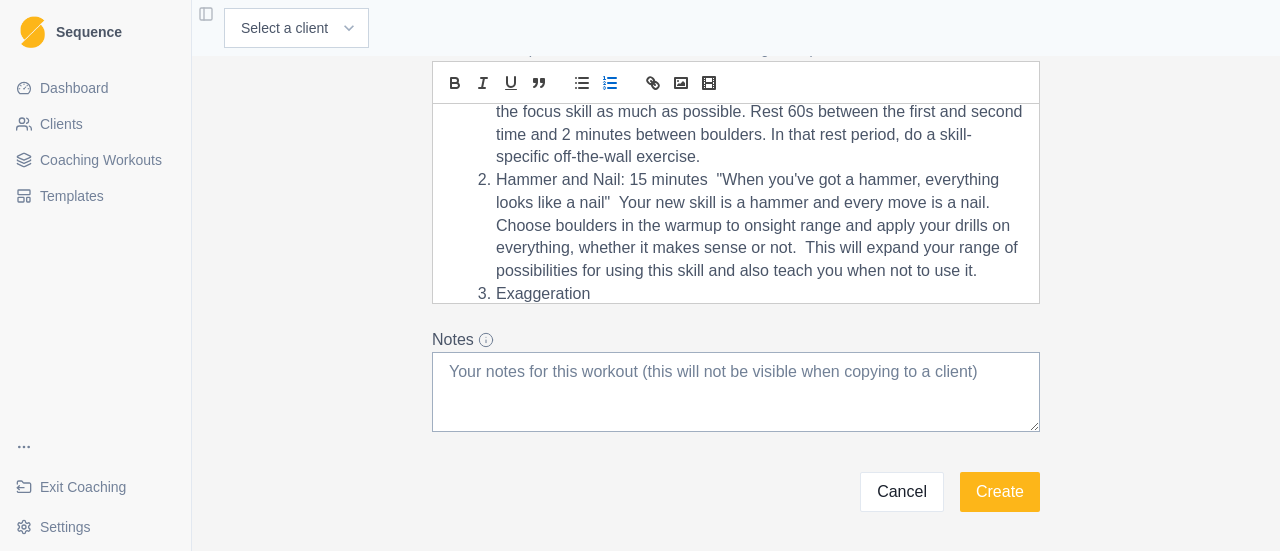 click on "Hammer and Nail: 15 minutes  "When you've got a hammer, everything looks like a nail"  Your new skill is a hammer and every move is a nail.  Choose boulders in the warmup to onsight range and apply your drills on everything, whether it makes sense or not.  This will expand your range of possibilities for using this skill and also teach you when not to use it." at bounding box center [748, 226] 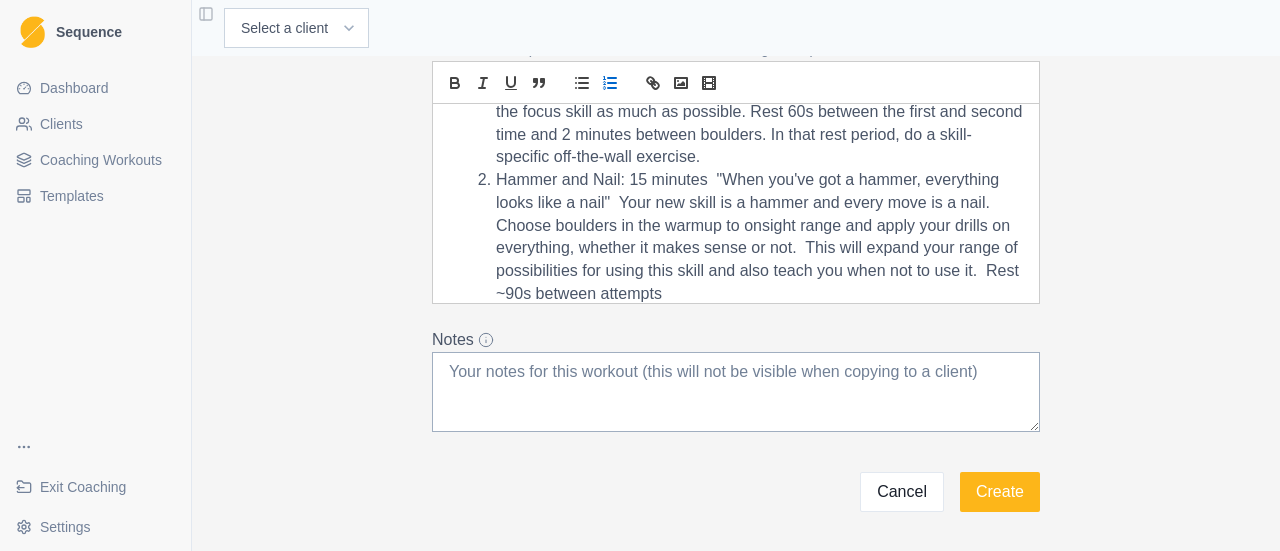 click on "Hammer and Nail: 15 minutes  "When you've got a hammer, everything looks like a nail"  Your new skill is a hammer and every move is a nail.  Choose boulders in the warmup to onsight range and apply your drills on everything, whether it makes sense or not.  This will expand your range of possibilities for using this skill and also teach you when not to use it.  Rest ~90s between attempts" at bounding box center (748, 237) 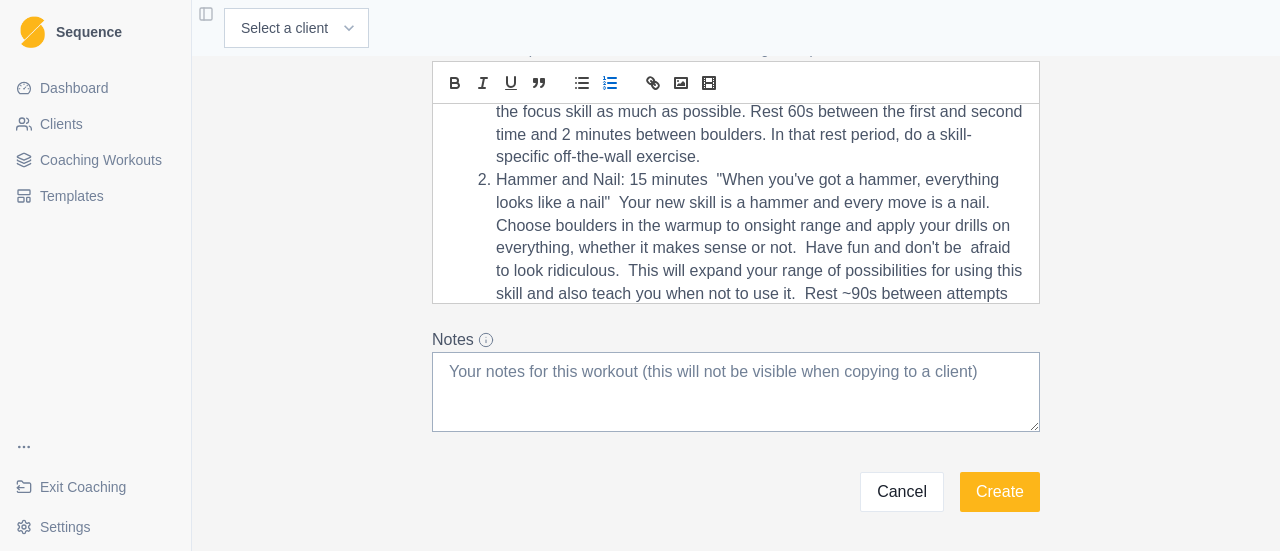 scroll, scrollTop: 1, scrollLeft: 0, axis: vertical 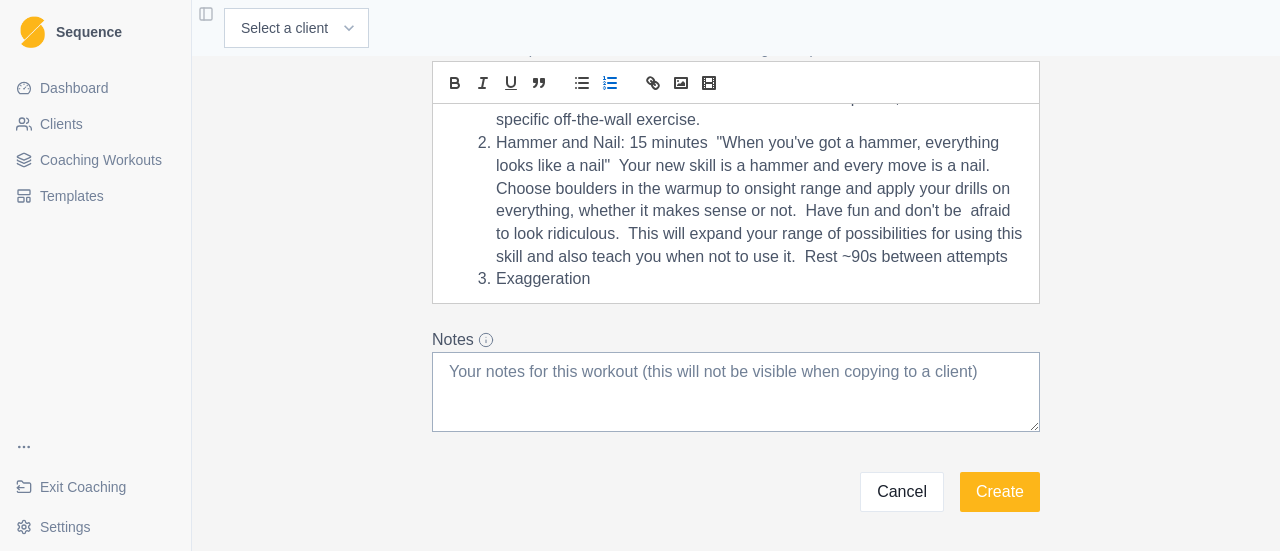 click on "Exaggeration" at bounding box center (748, 279) 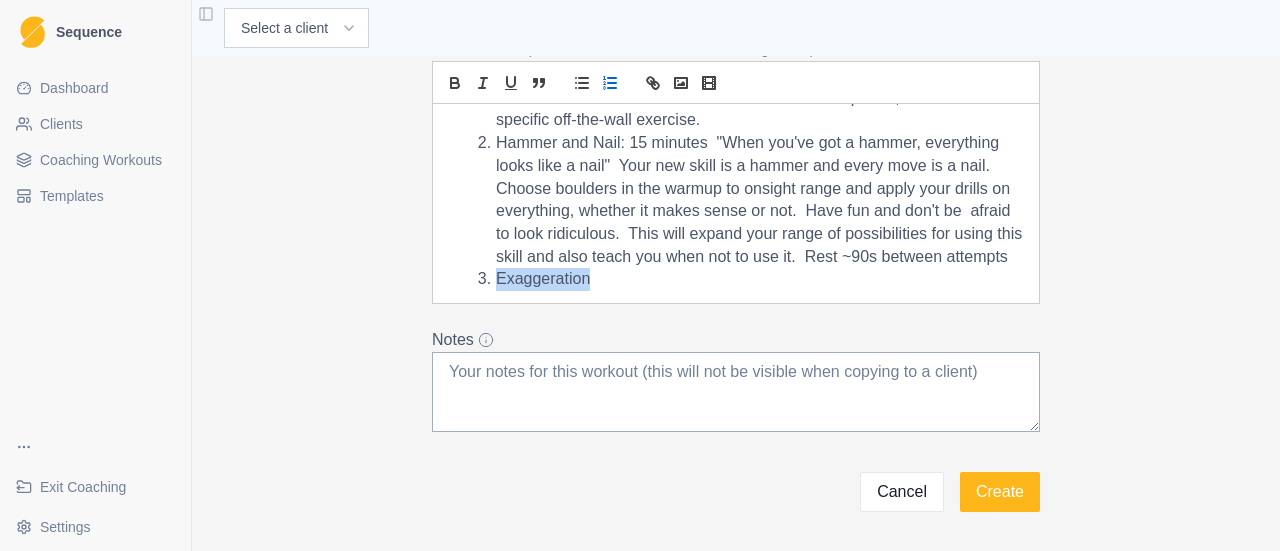 drag, startPoint x: 613, startPoint y: 283, endPoint x: 489, endPoint y: 289, distance: 124.14507 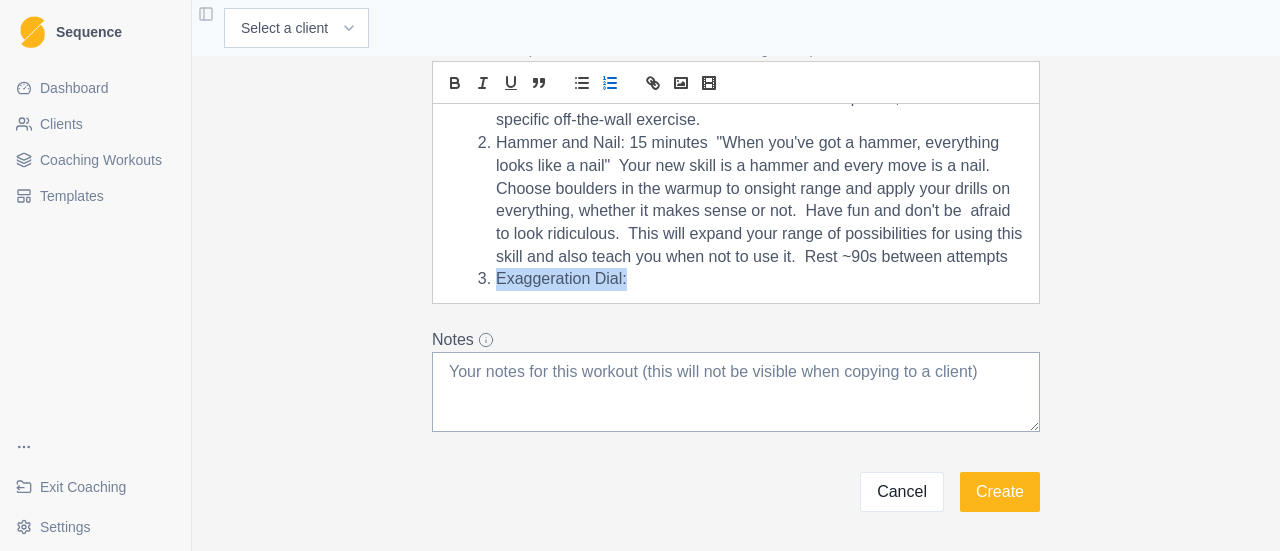 drag, startPoint x: 631, startPoint y: 277, endPoint x: 441, endPoint y: 287, distance: 190.26297 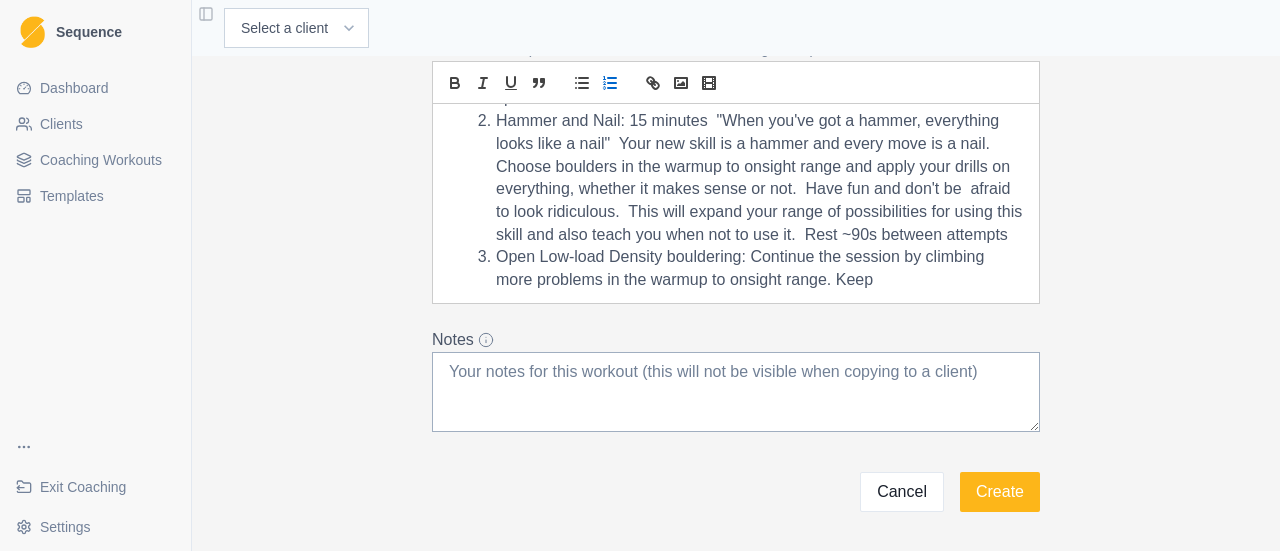 scroll, scrollTop: 0, scrollLeft: 0, axis: both 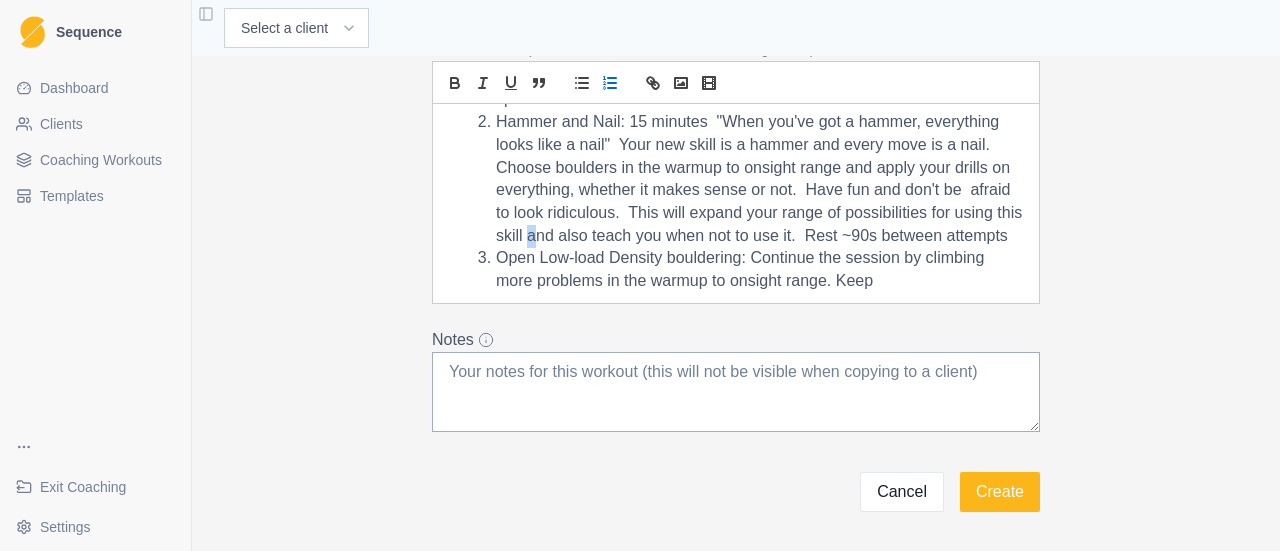 click on "Hammer and Nail: 15 minutes  "When you've got a hammer, everything looks like a nail"  Your new skill is a hammer and every move is a nail.  Choose boulders in the warmup to onsight range and apply your drills on everything, whether it makes sense or not.  Have fun and don't be  afraid to look ridiculous.  This will expand your range of possibilities for using this skill and also teach you when not to use it.  Rest ~90s between attempts" at bounding box center [748, 179] 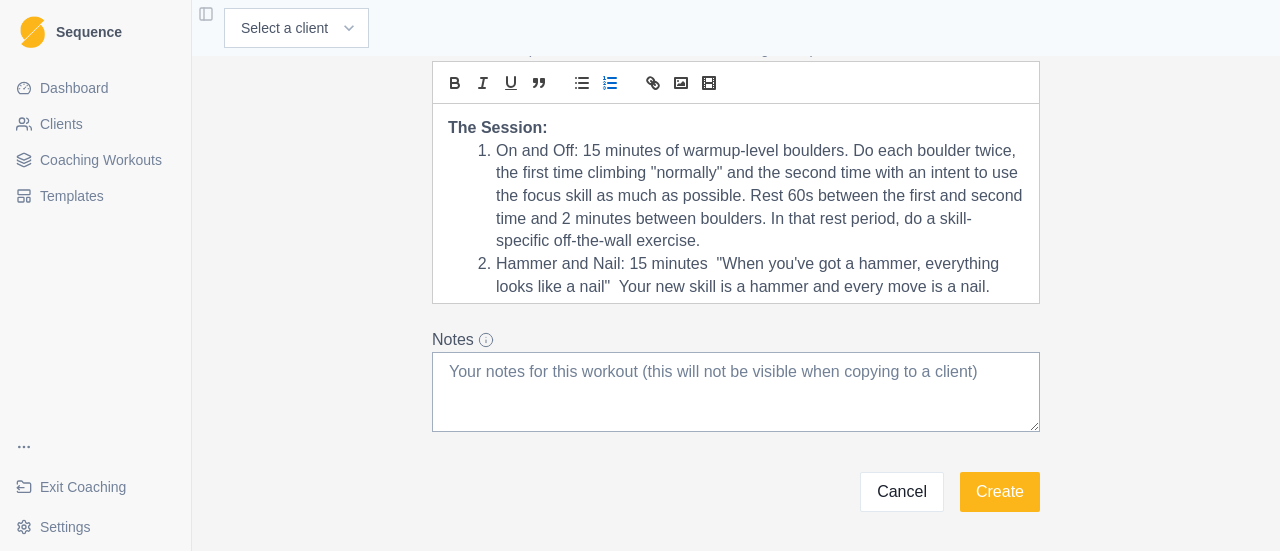 scroll, scrollTop: 200, scrollLeft: 0, axis: vertical 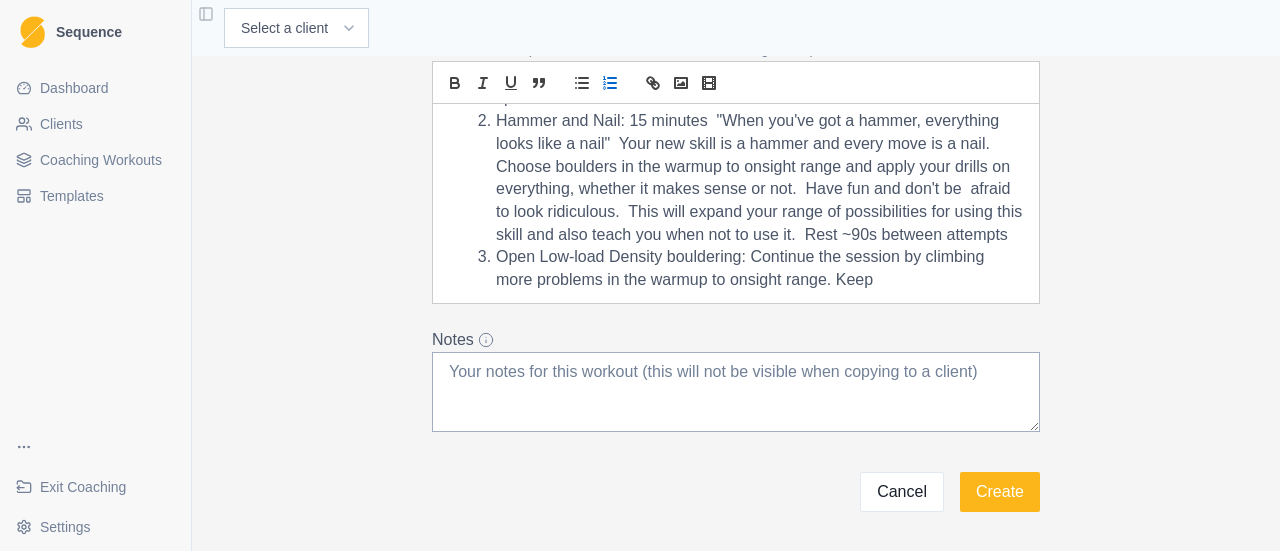 click on "Open Low-load Density bouldering: Continue the session by climbing more problems in the warmup to onsight range. Keep" at bounding box center (748, 268) 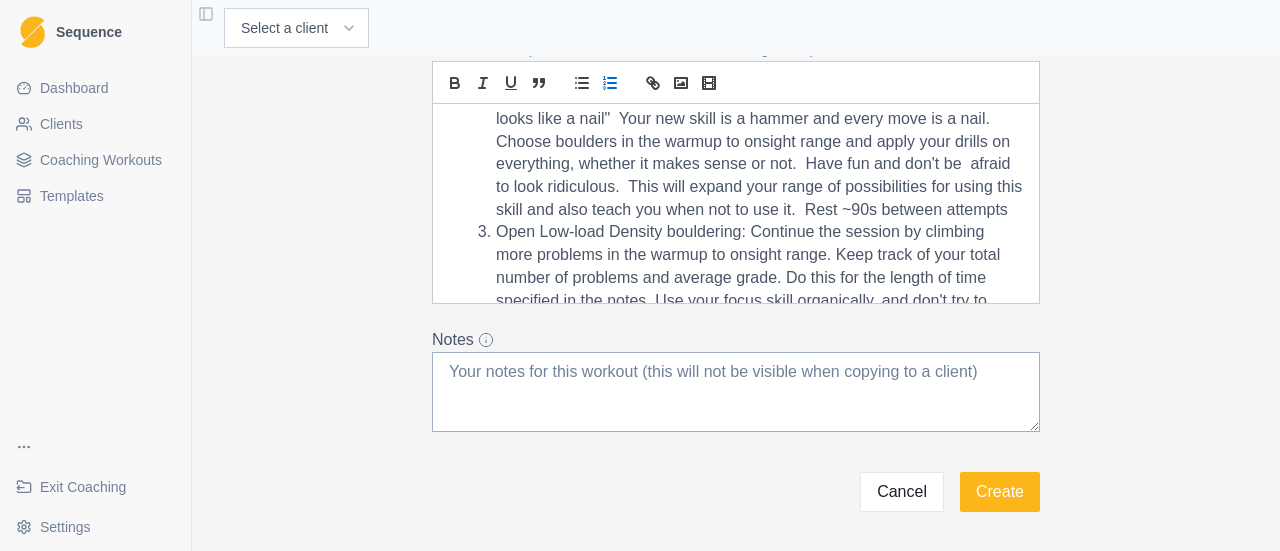 scroll, scrollTop: 0, scrollLeft: 0, axis: both 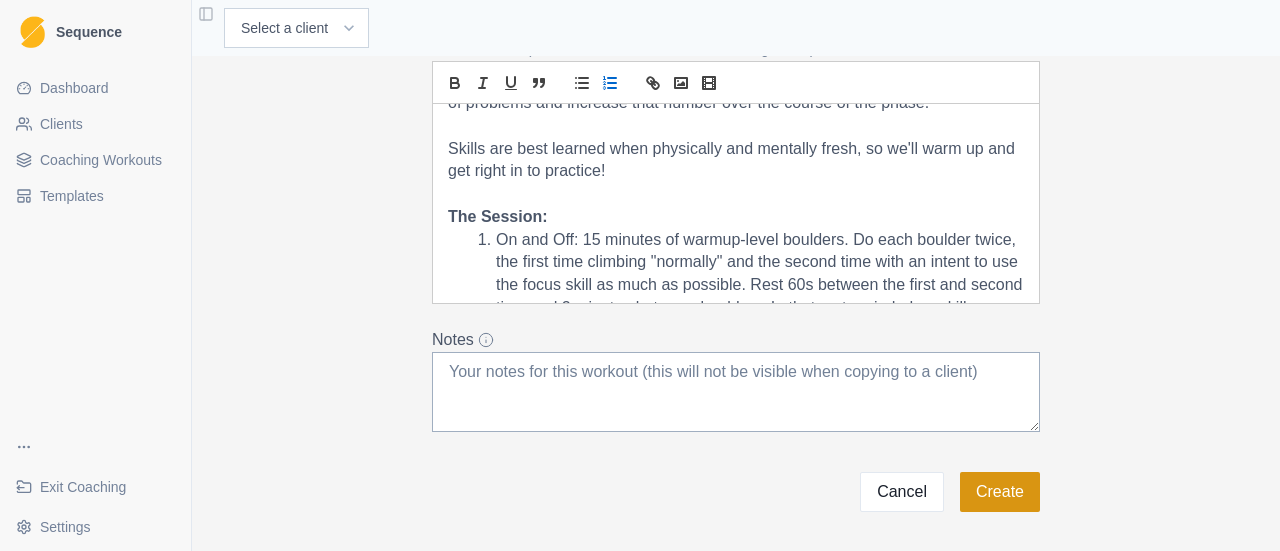 click on "Create" at bounding box center (1000, 492) 